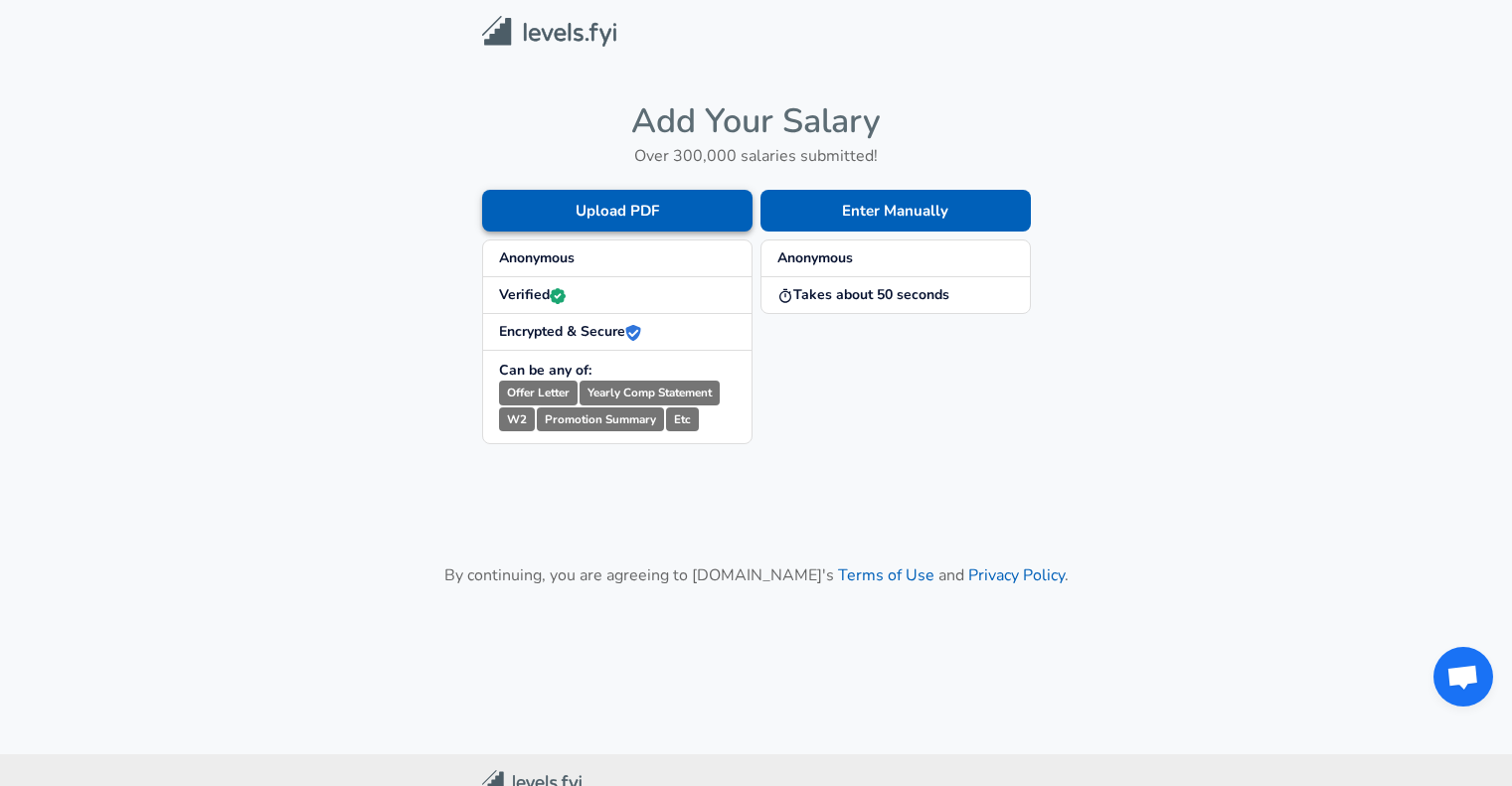 scroll, scrollTop: 0, scrollLeft: 0, axis: both 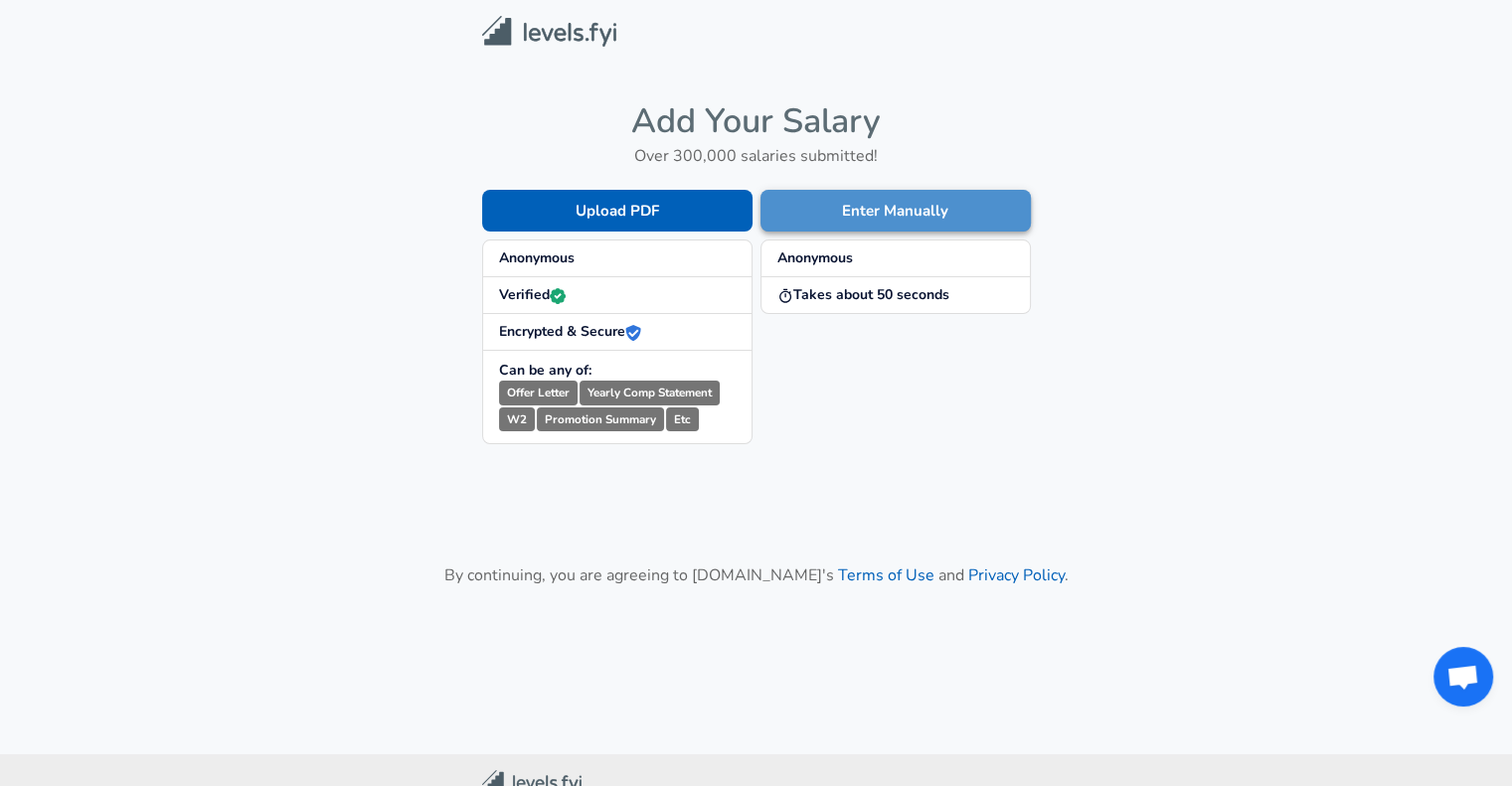 click on "Enter Manually" at bounding box center [896, 211] 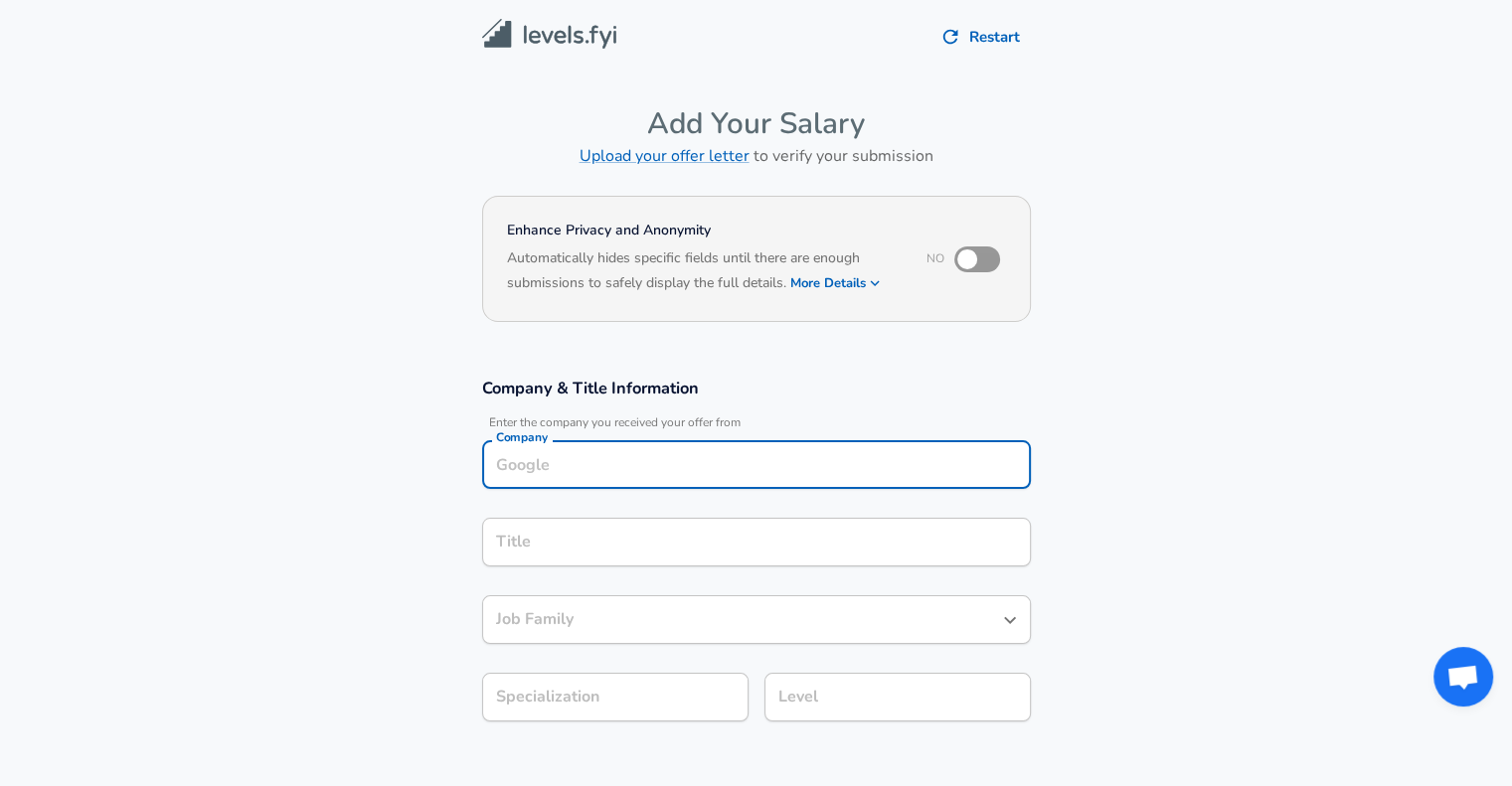 scroll, scrollTop: 20, scrollLeft: 0, axis: vertical 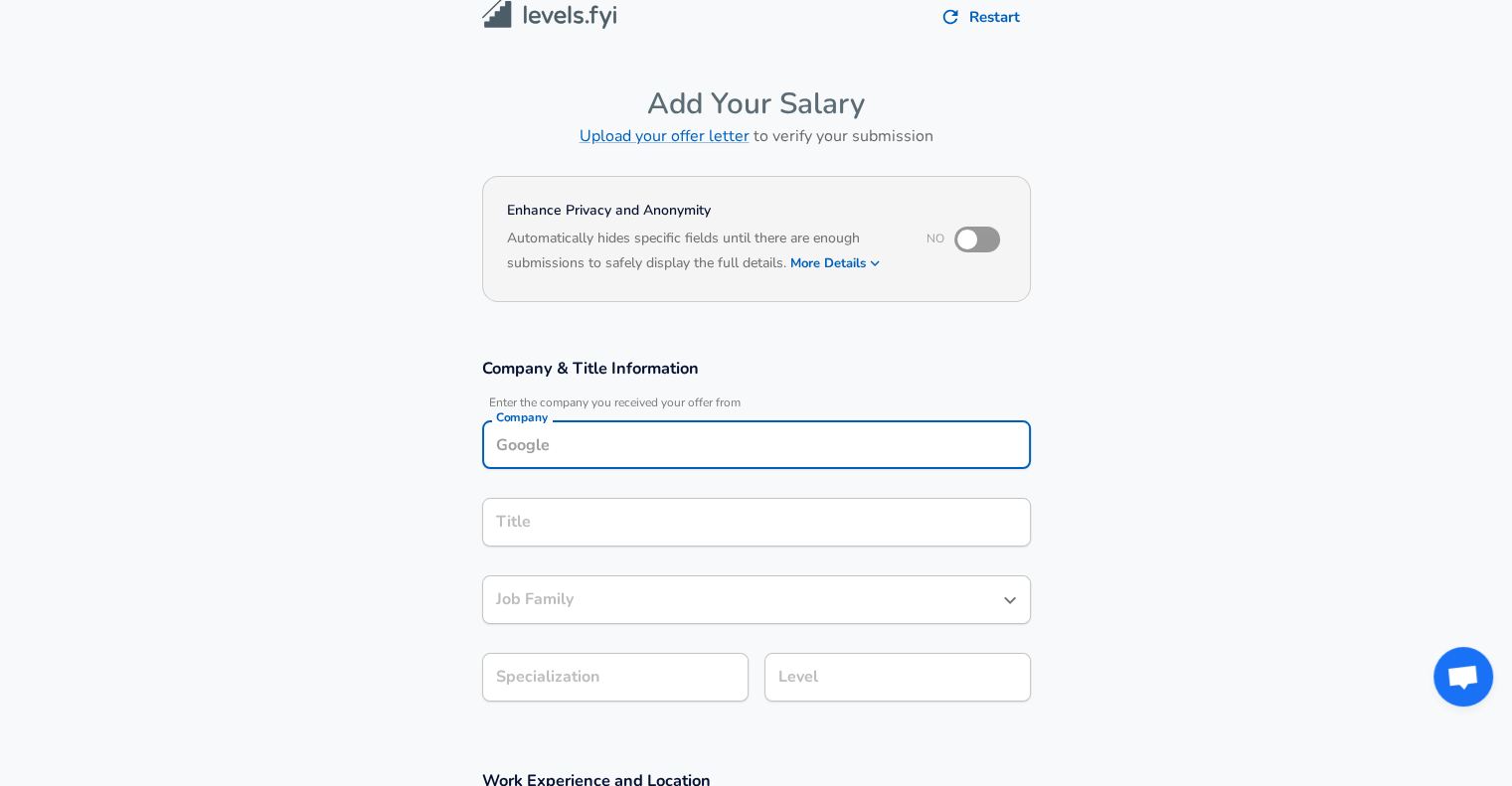 click on "Company" at bounding box center (756, 444) 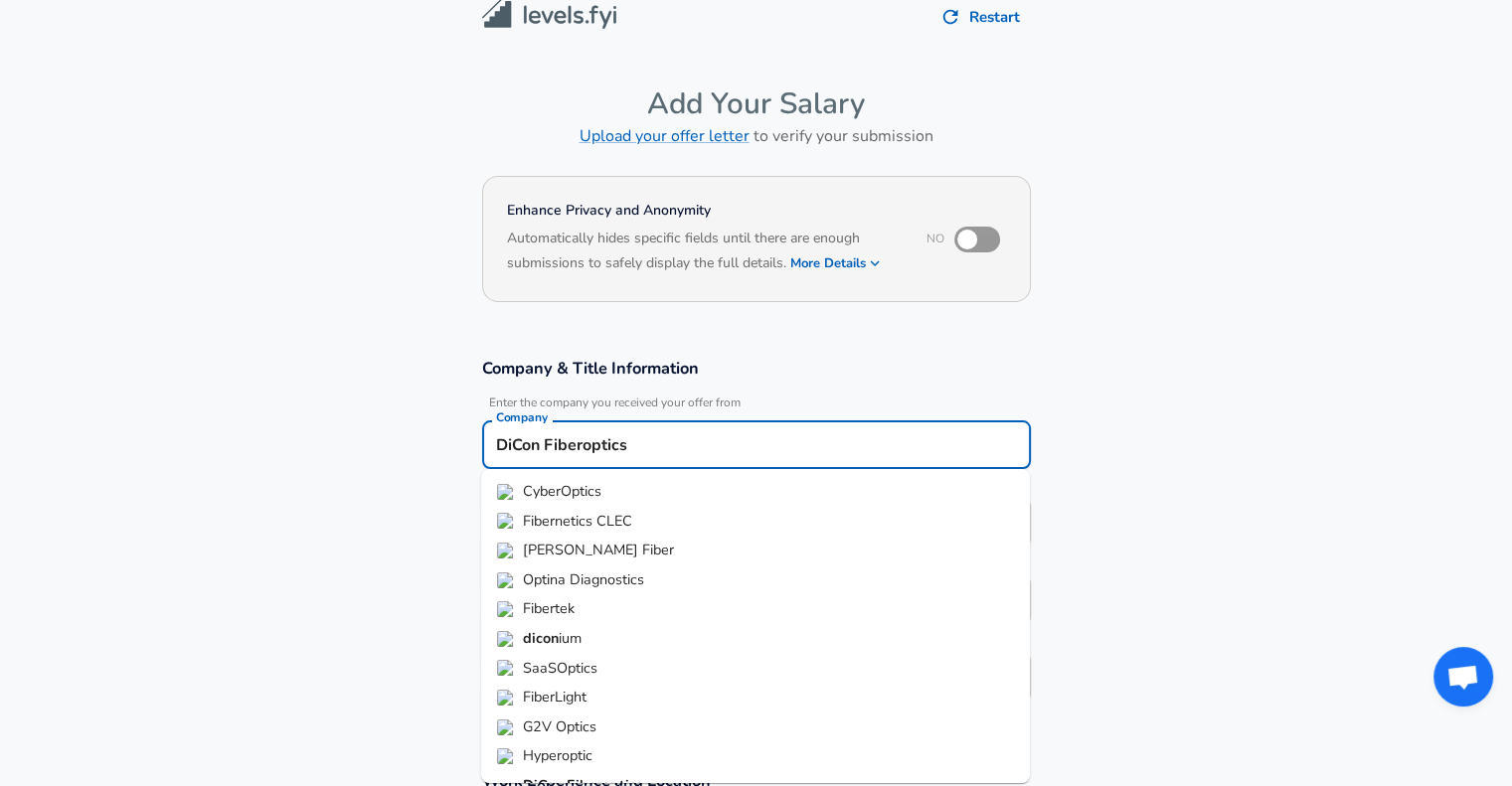 type on "DiCon Fiberoptics" 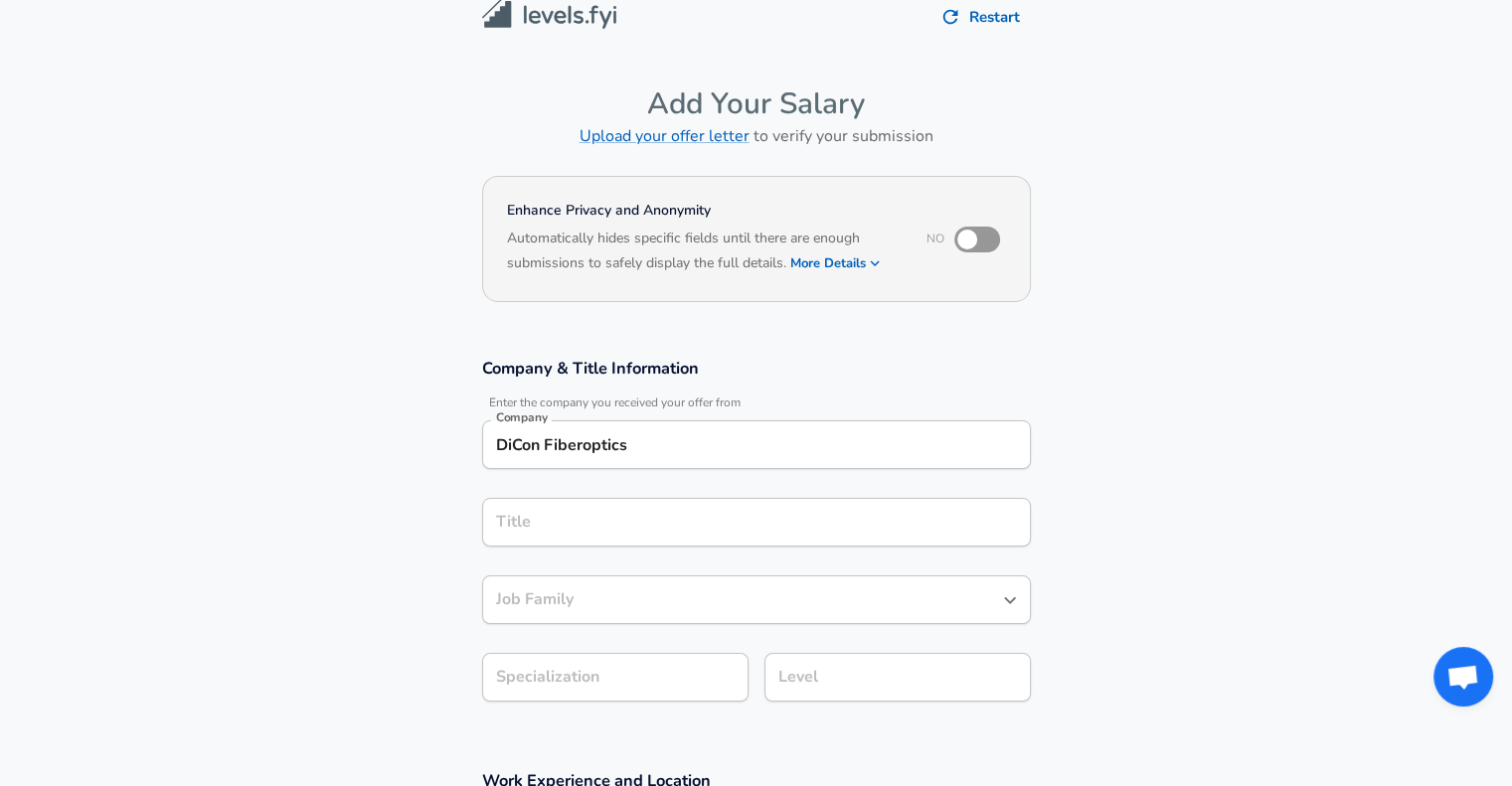 click on "Company & Title Information   Enter the company you received your offer from Company DiCon Fiberoptics Company Title Title Job Family Job Family Specialization Specialization Level Level" at bounding box center [756, 540] 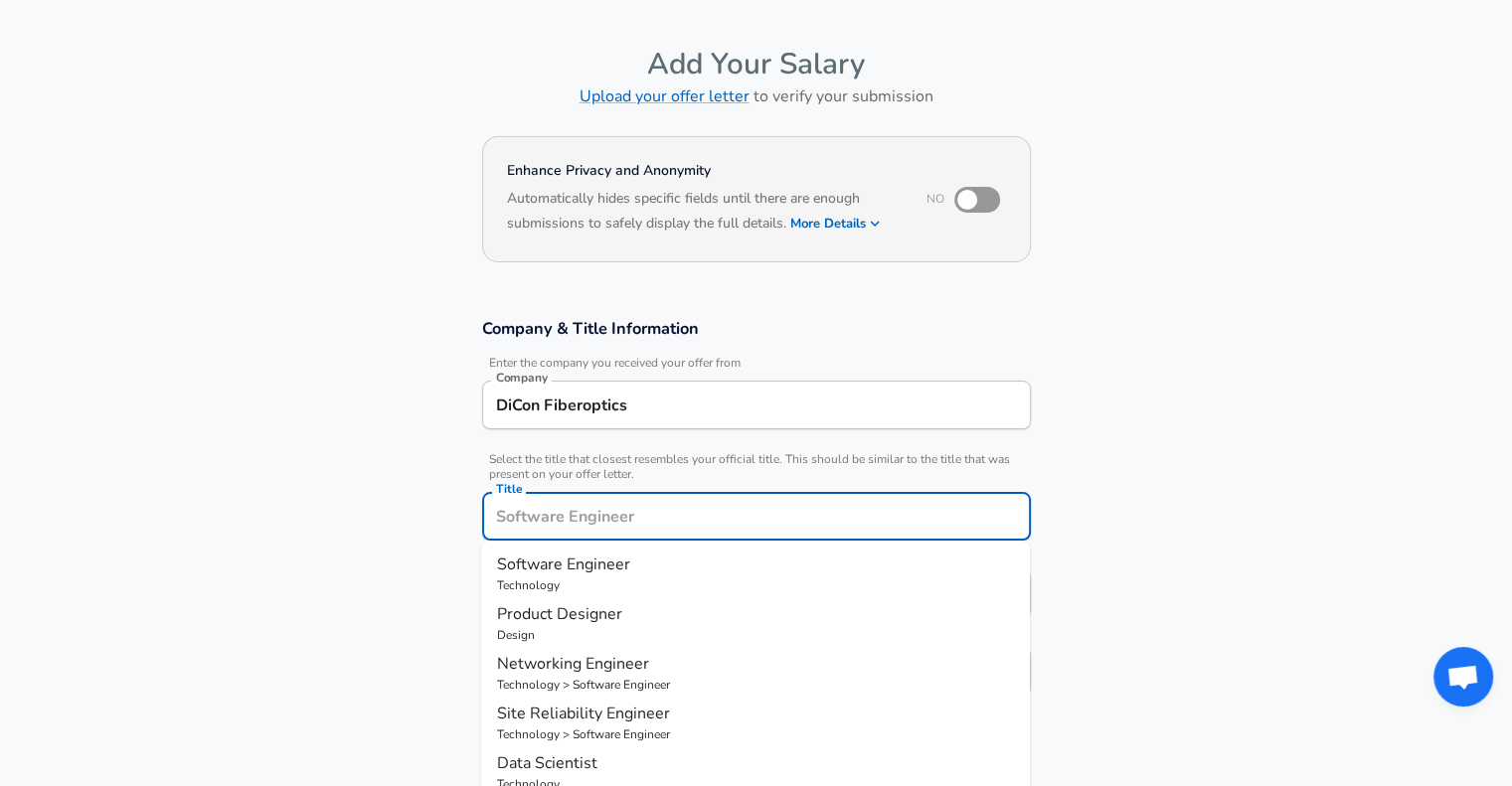 click on "Title" at bounding box center [756, 516] 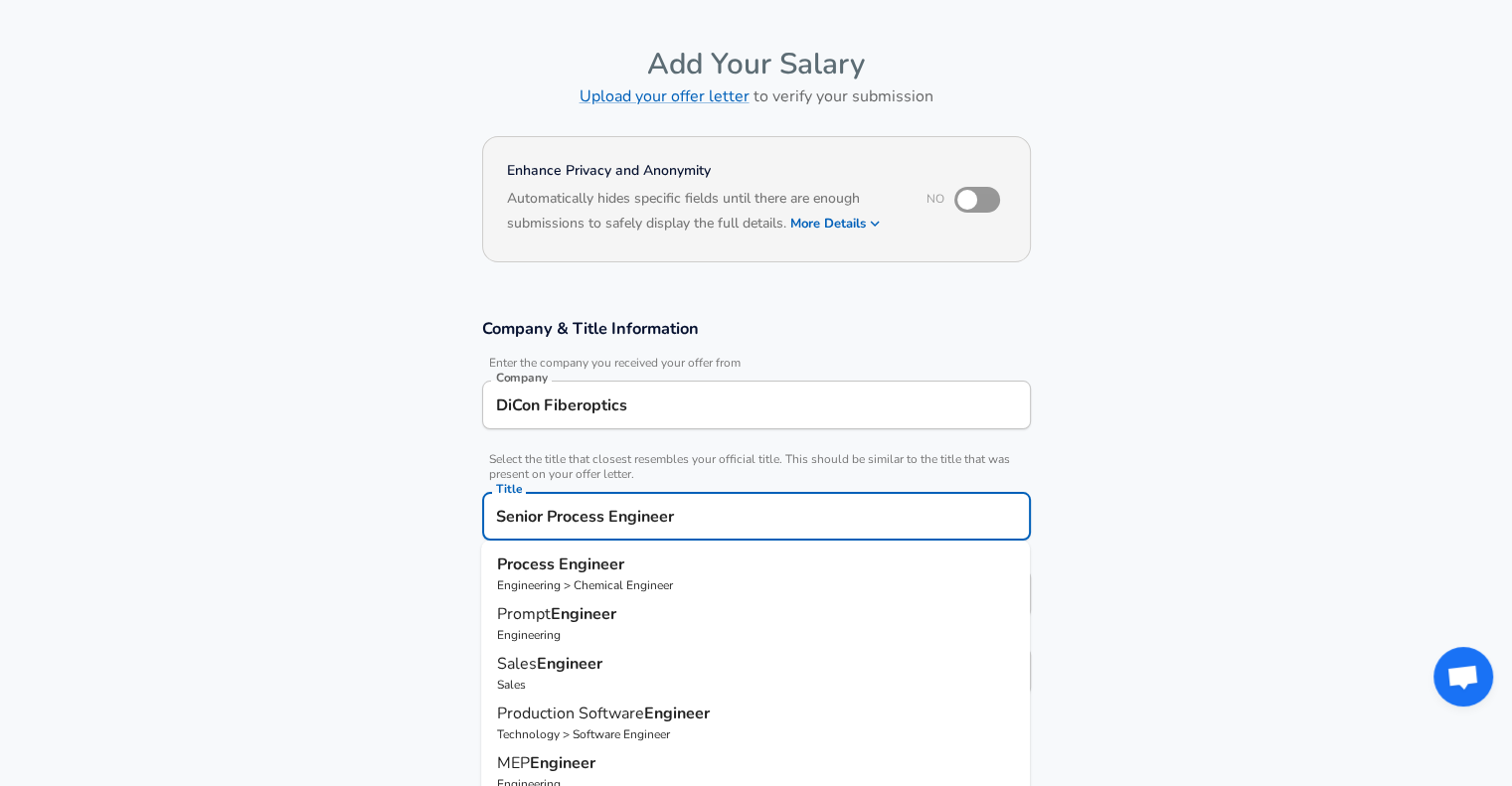 type on "Senior Process Engineer" 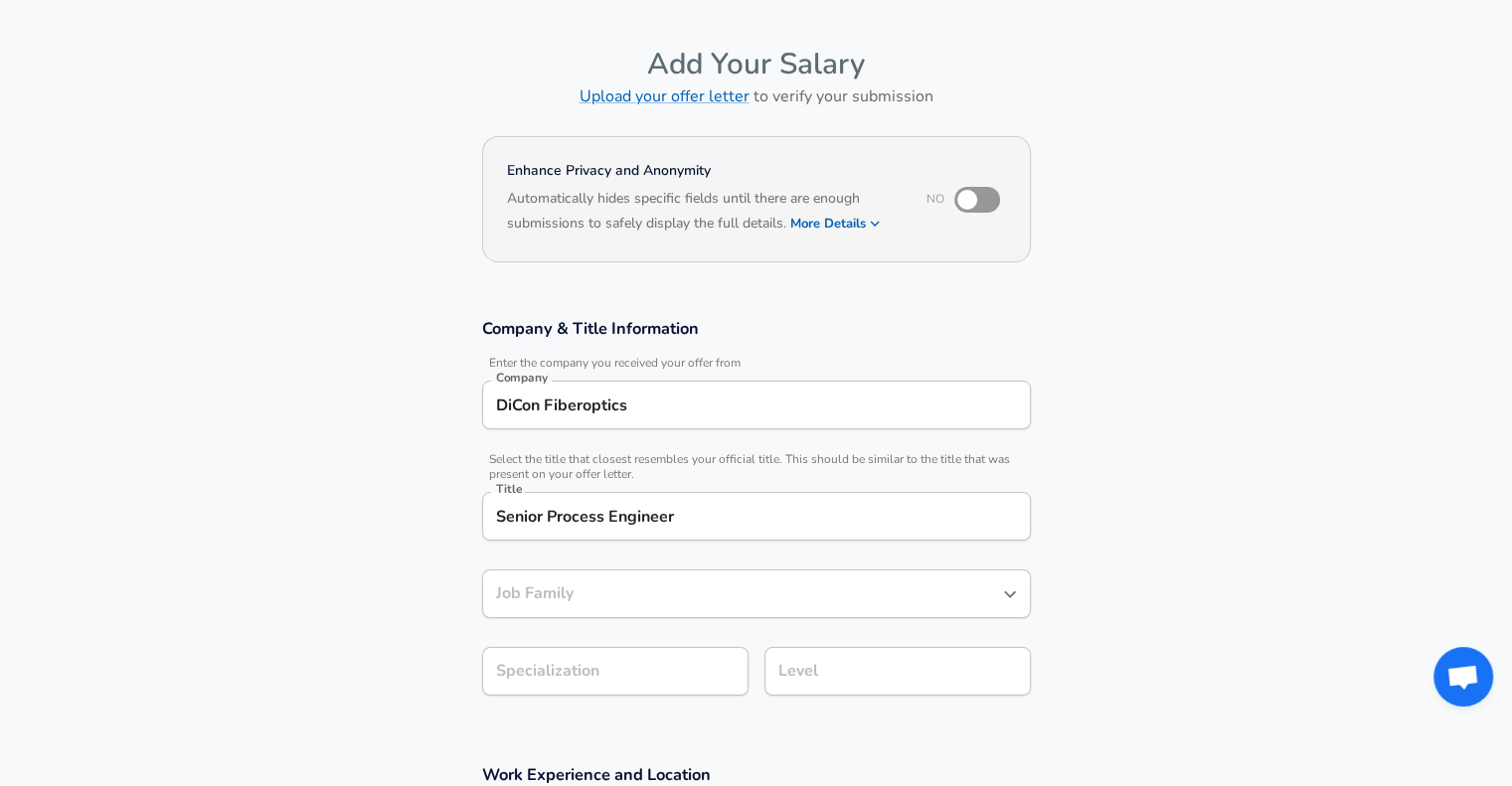 click on "Company & Title Information   Enter the company you received your offer from Company DiCon Fiberoptics Company   Select the title that closest resembles your official title. This should be similar to the title that was present on your offer letter. Title Senior Process Engineer Title Job Family Job Family Specialization Specialization Level Level" at bounding box center [756, 517] 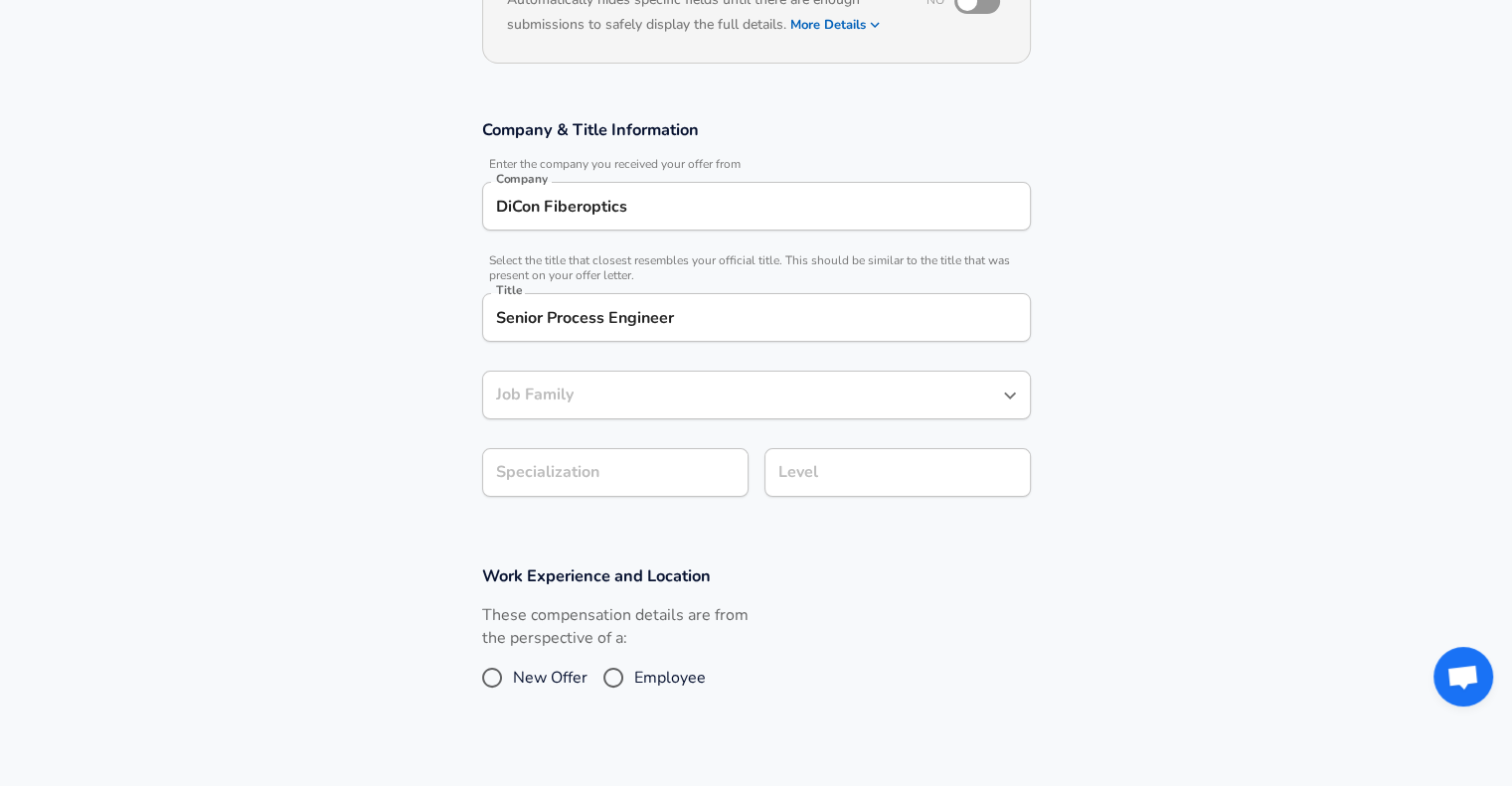 scroll, scrollTop: 262, scrollLeft: 0, axis: vertical 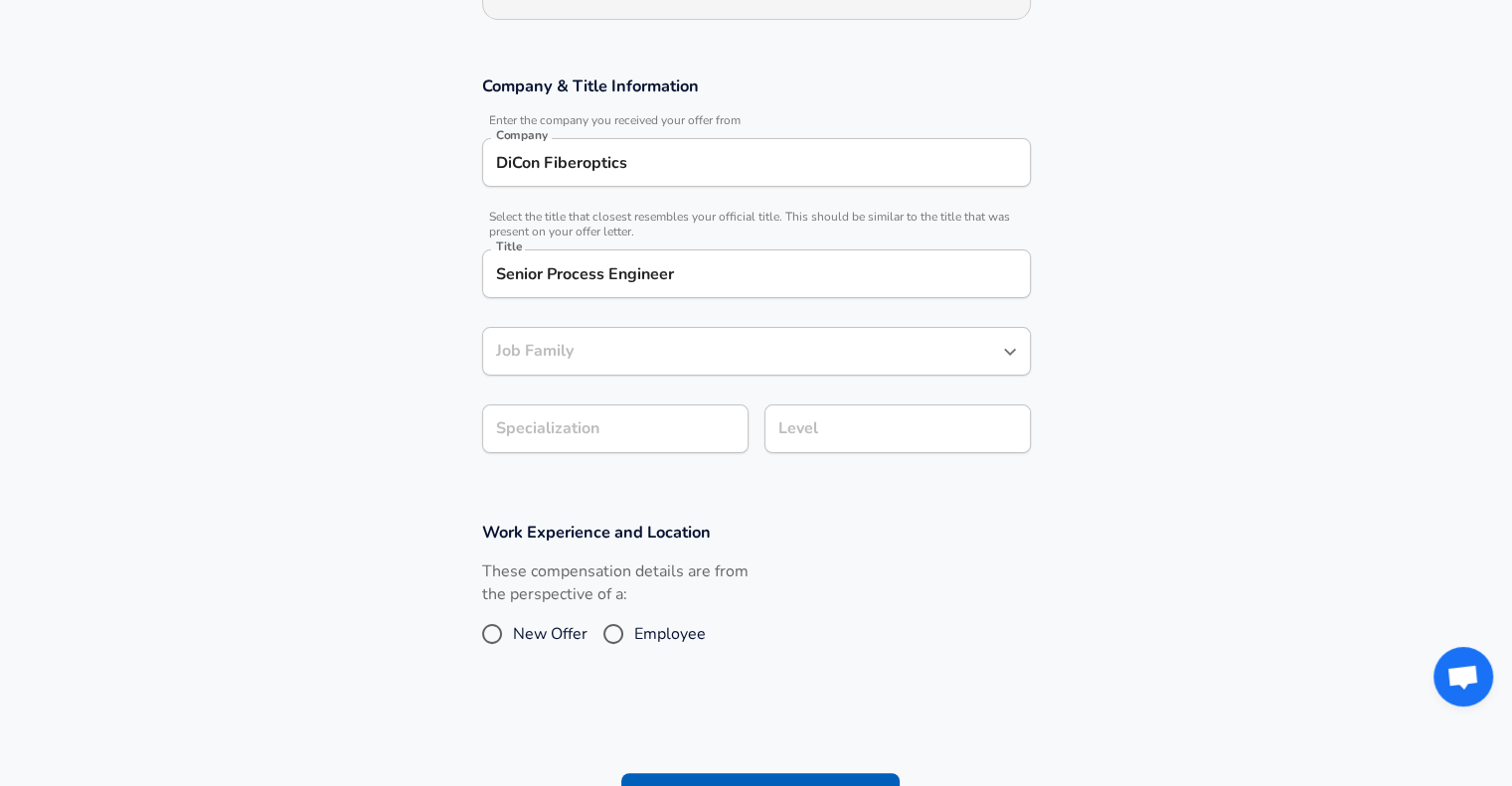 click on "Level" at bounding box center [898, 428] 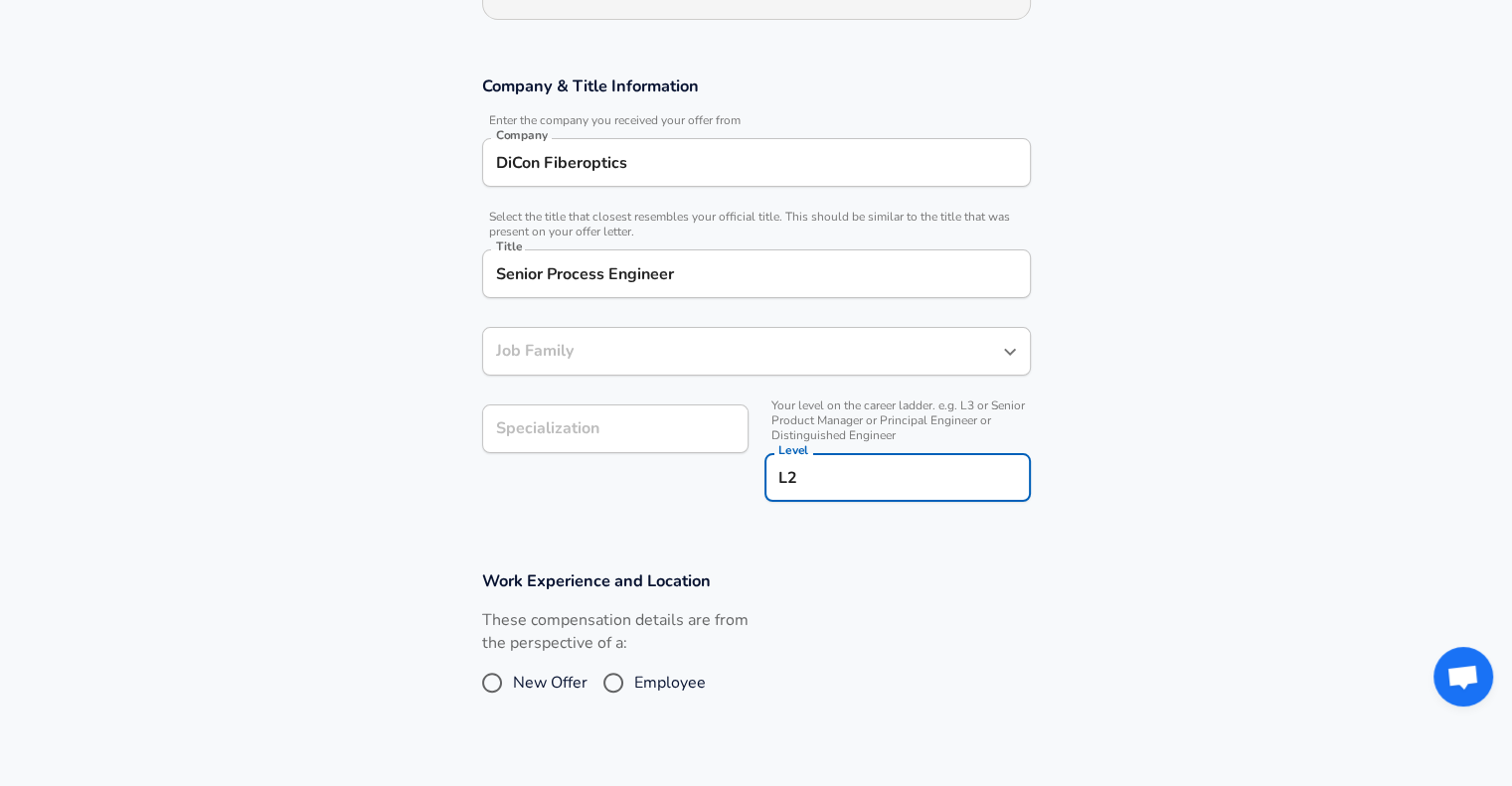 type on "L2" 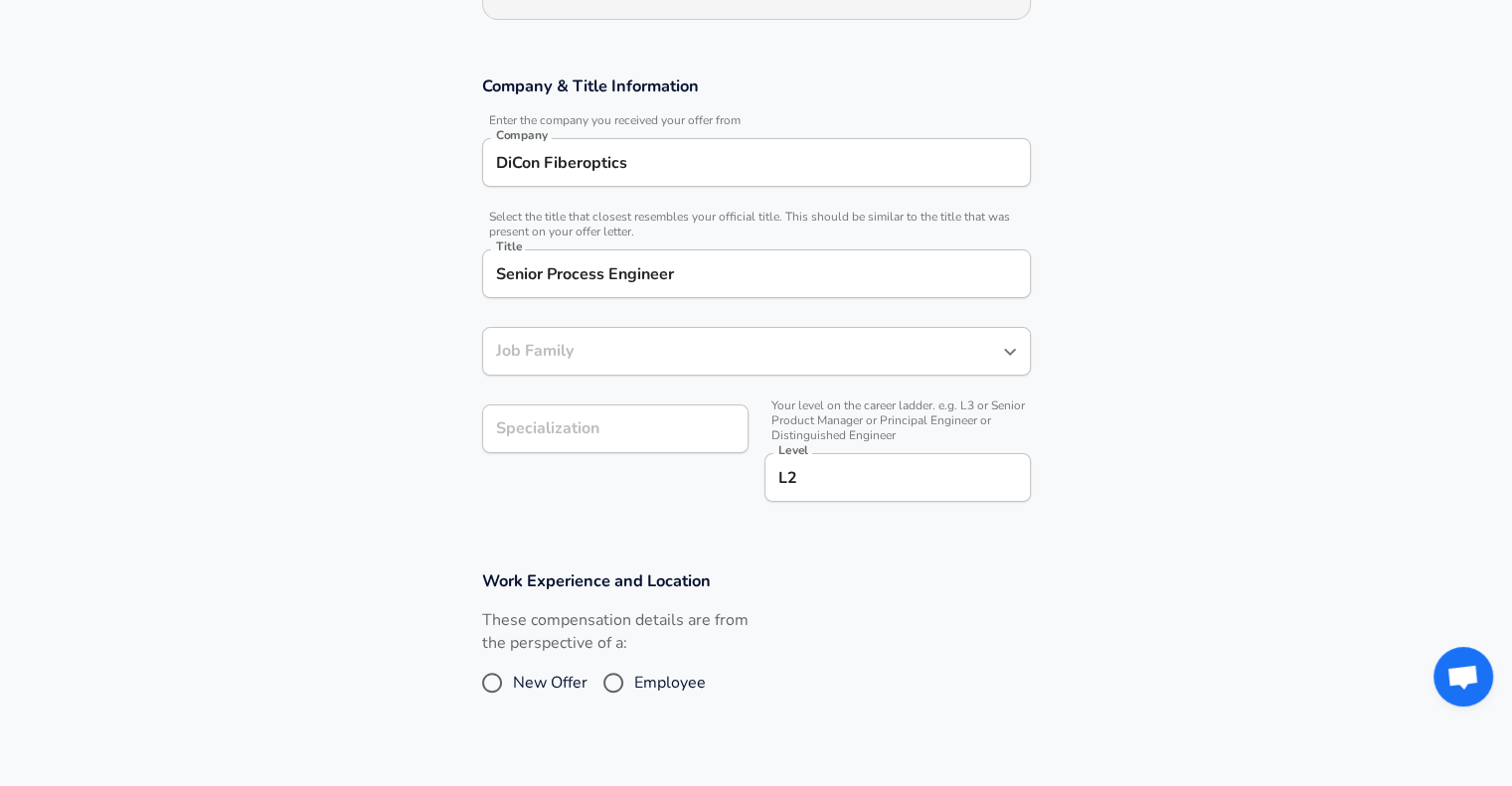 click on "These compensation details are from the perspective of a: New Offer Employee" at bounding box center (749, 662) 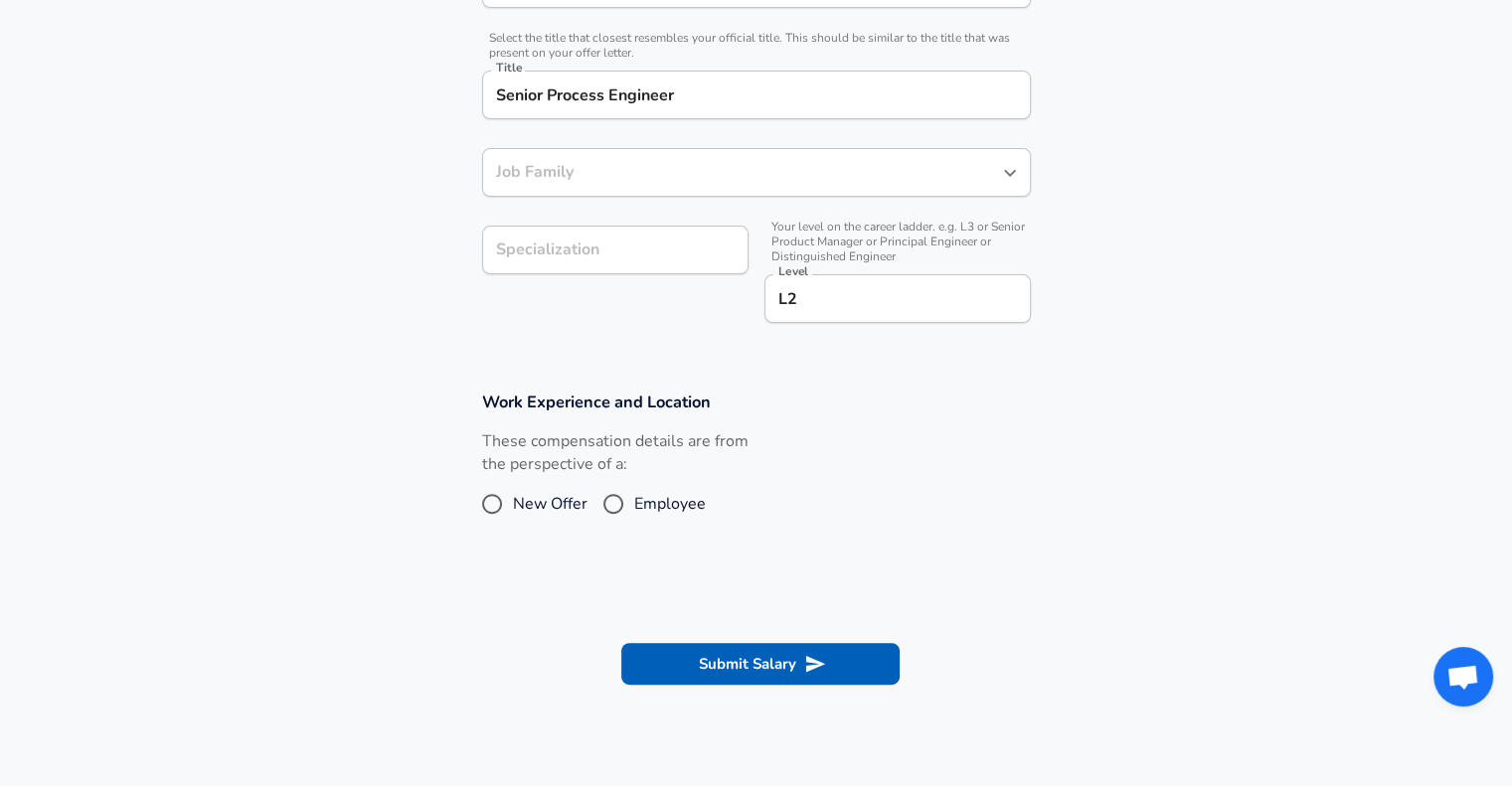 scroll, scrollTop: 504, scrollLeft: 0, axis: vertical 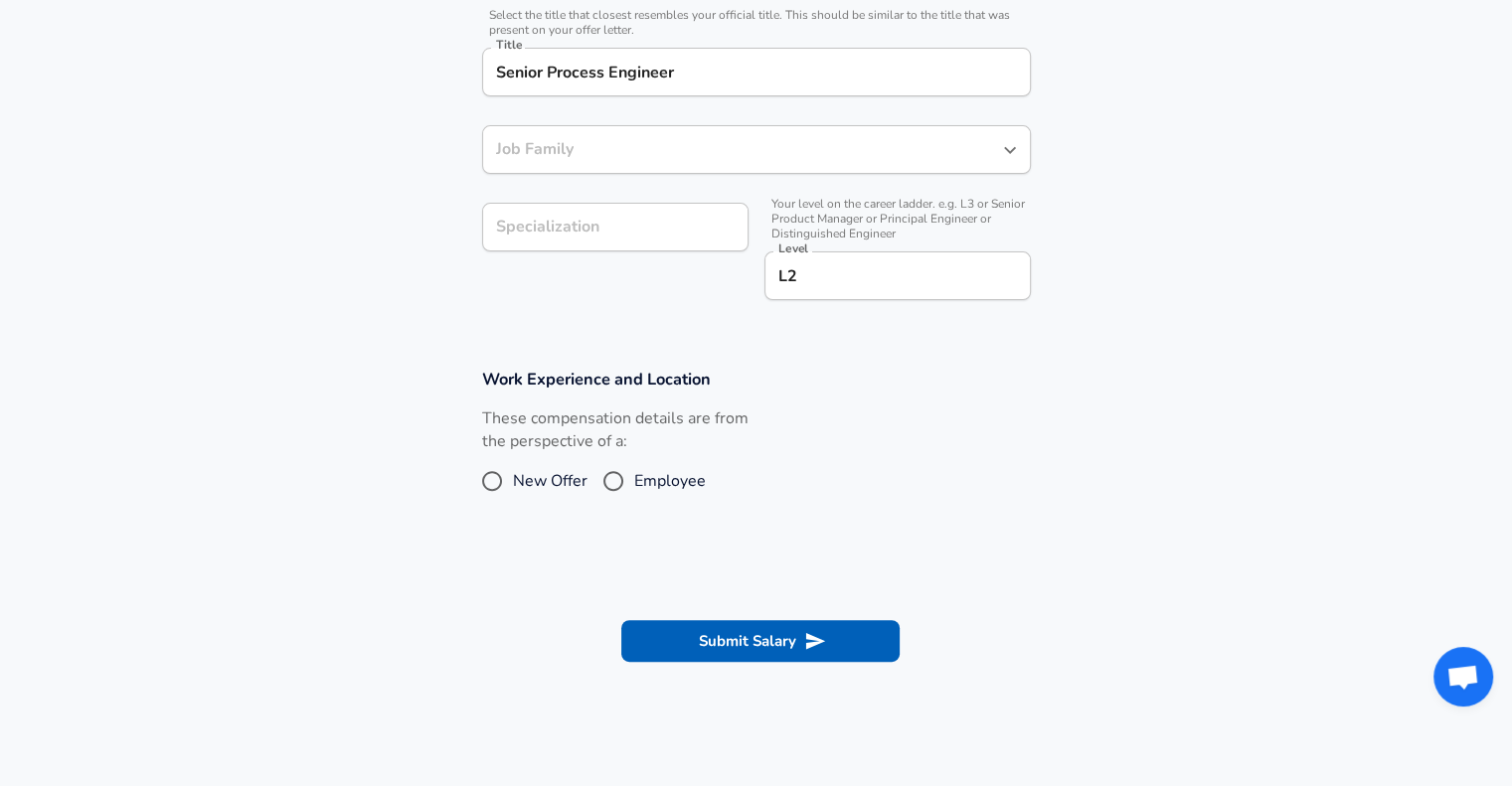 click on "Employee" at bounding box center [670, 481] 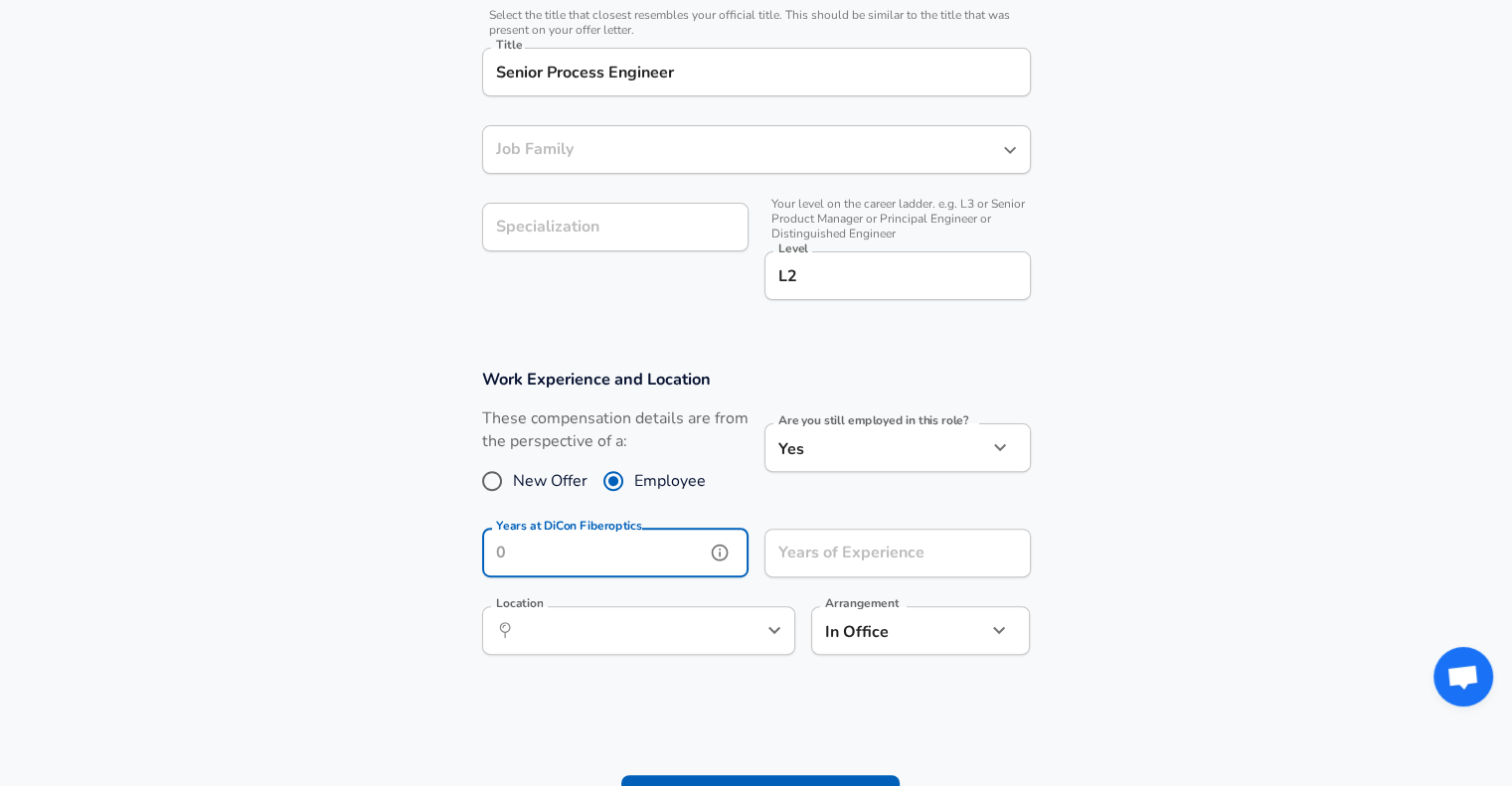 click on "Years at DiCon Fiberoptics" at bounding box center (593, 552) 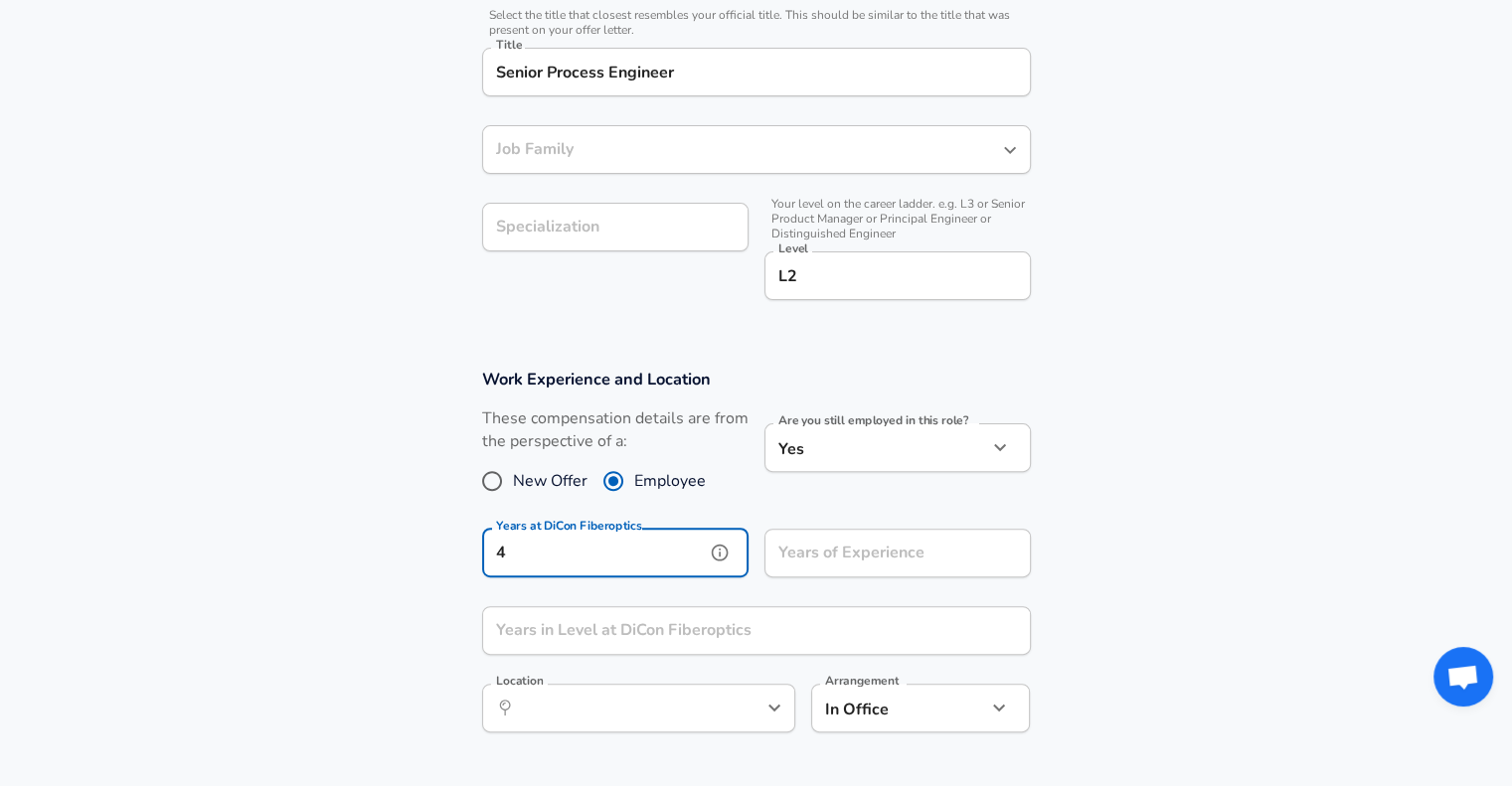 type on "4" 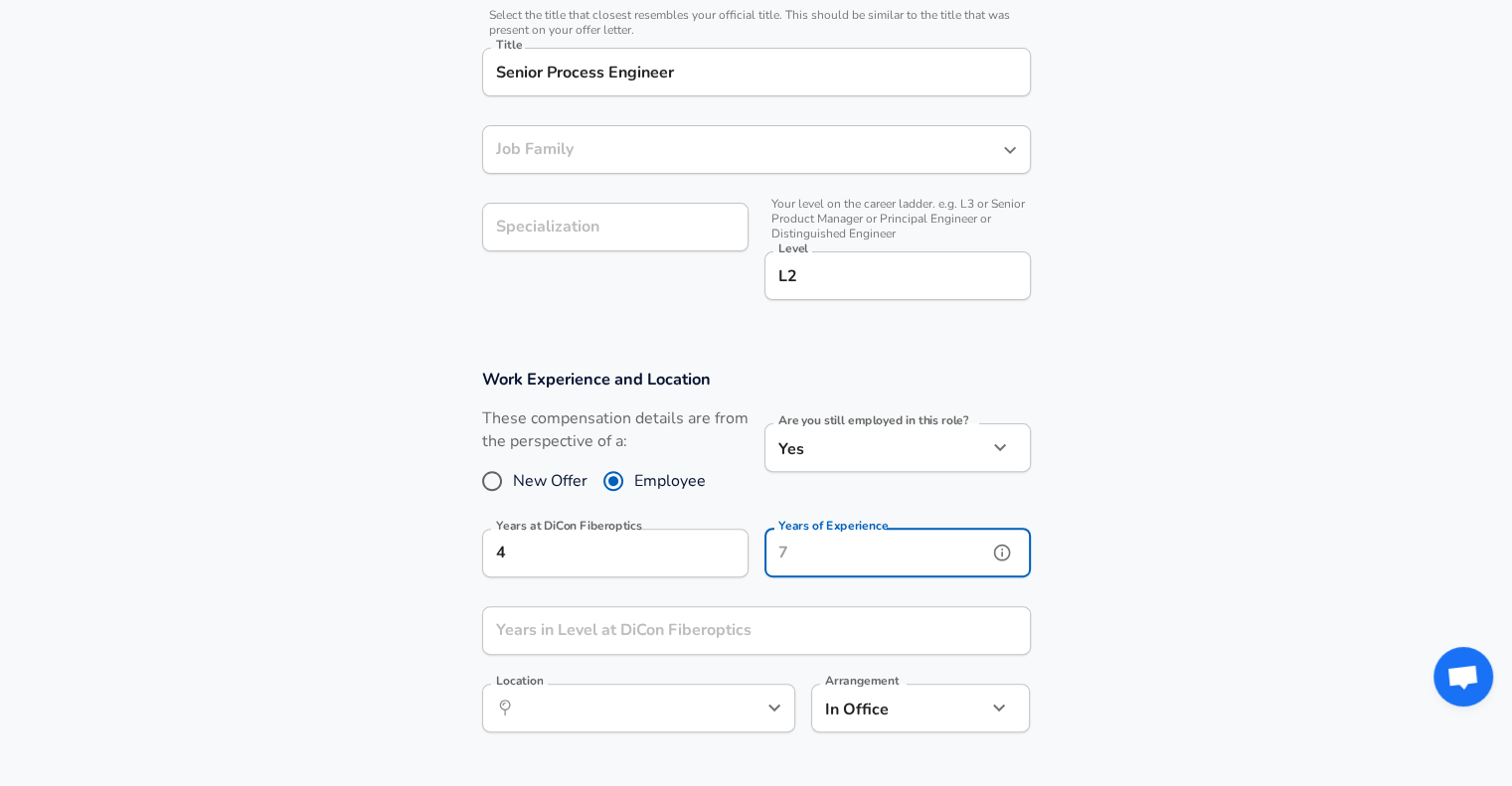 click on "Years of Experience" at bounding box center [876, 552] 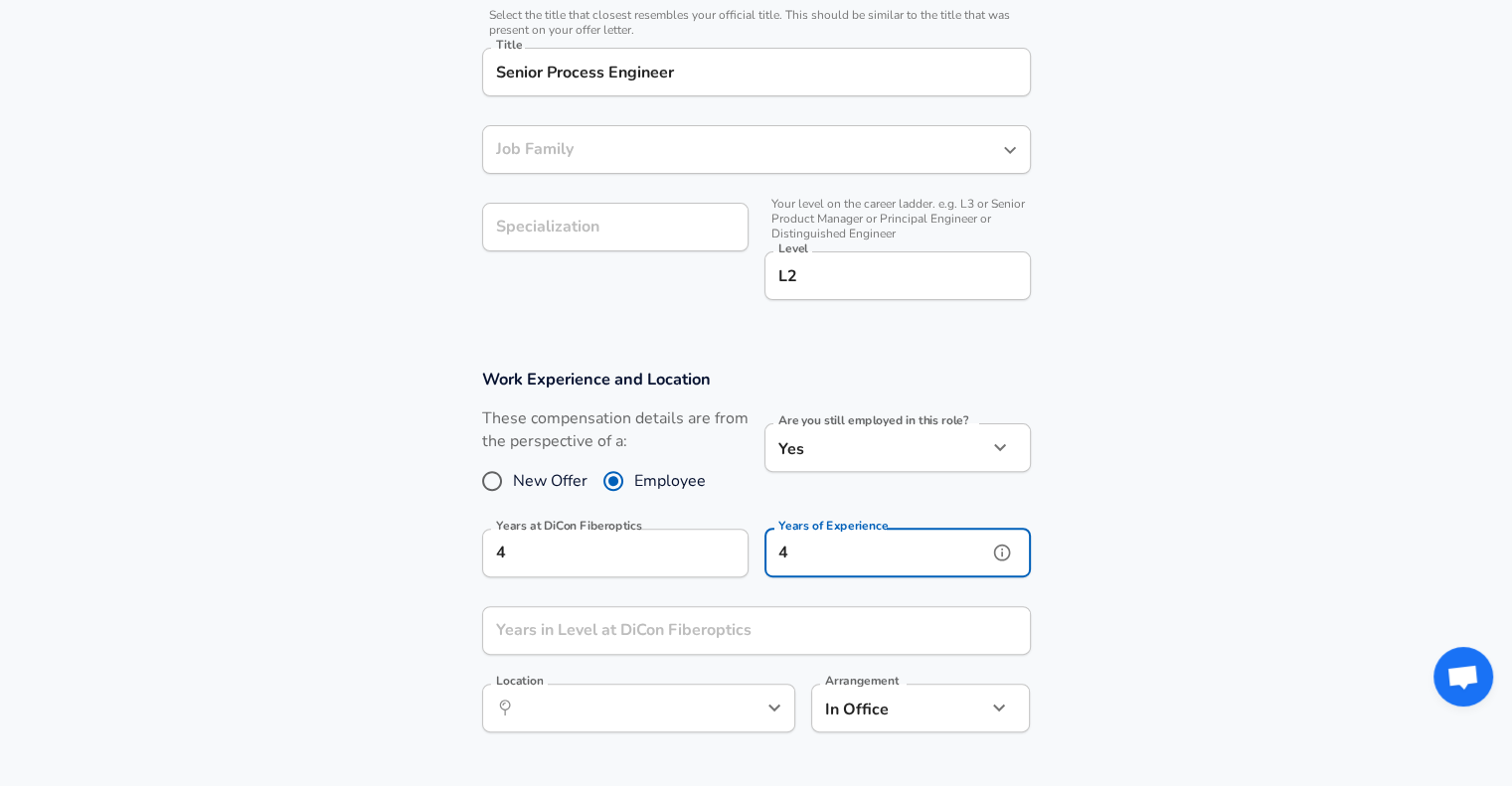 type on "4" 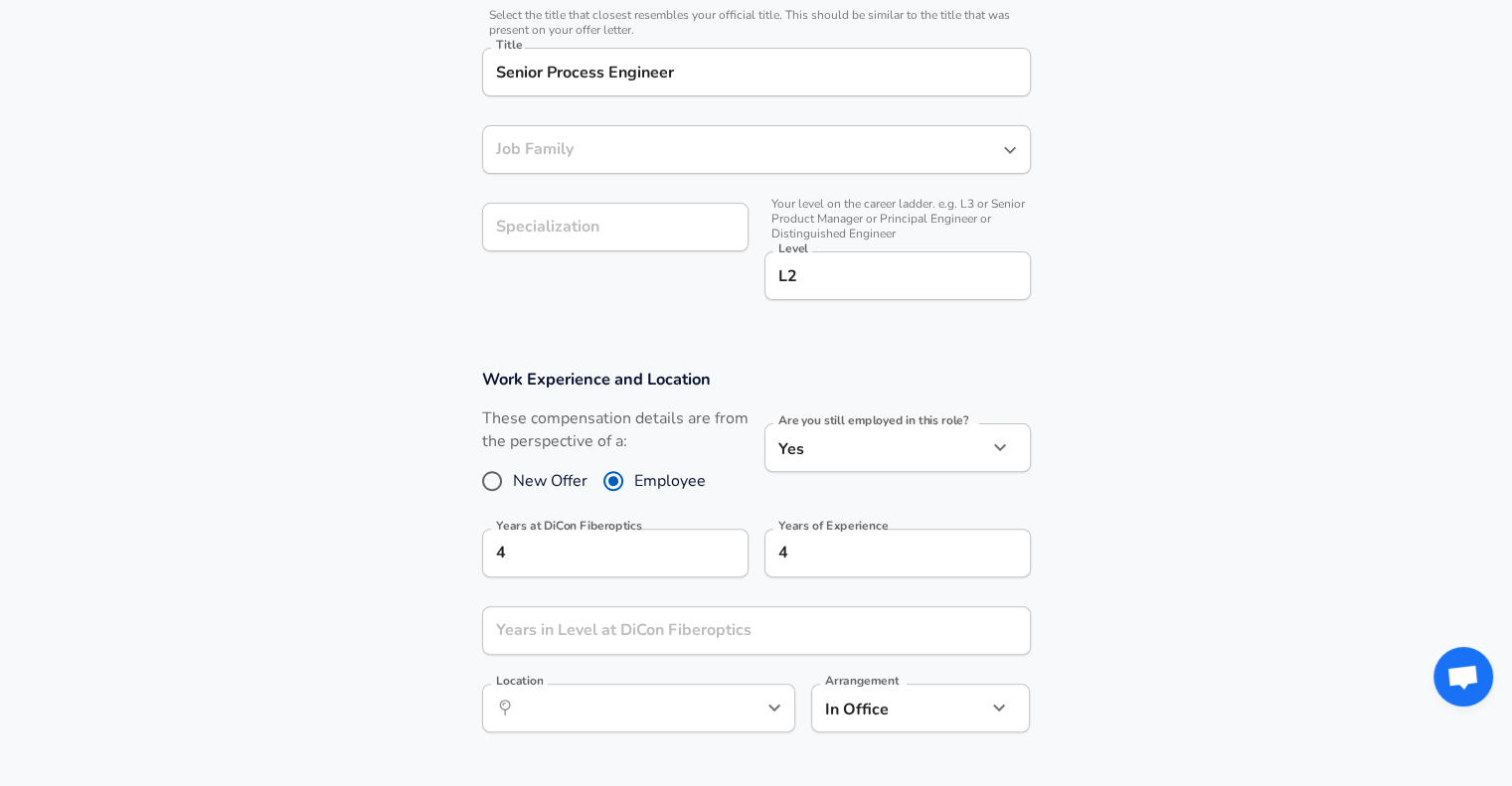 click on "Work Experience and Location These compensation details are from the perspective of a: New Offer Employee Are you still employed in this role? Yes yes Are you still employed in this role? Years at DiCon Fiberoptics 4 Years at DiCon Fiberoptics Years of Experience 4 Years of Experience Years in Level at DiCon Fiberoptics Years in Level at DiCon Fiberoptics Location ​ Location Arrangement In Office office Arrangement" at bounding box center [756, 560] 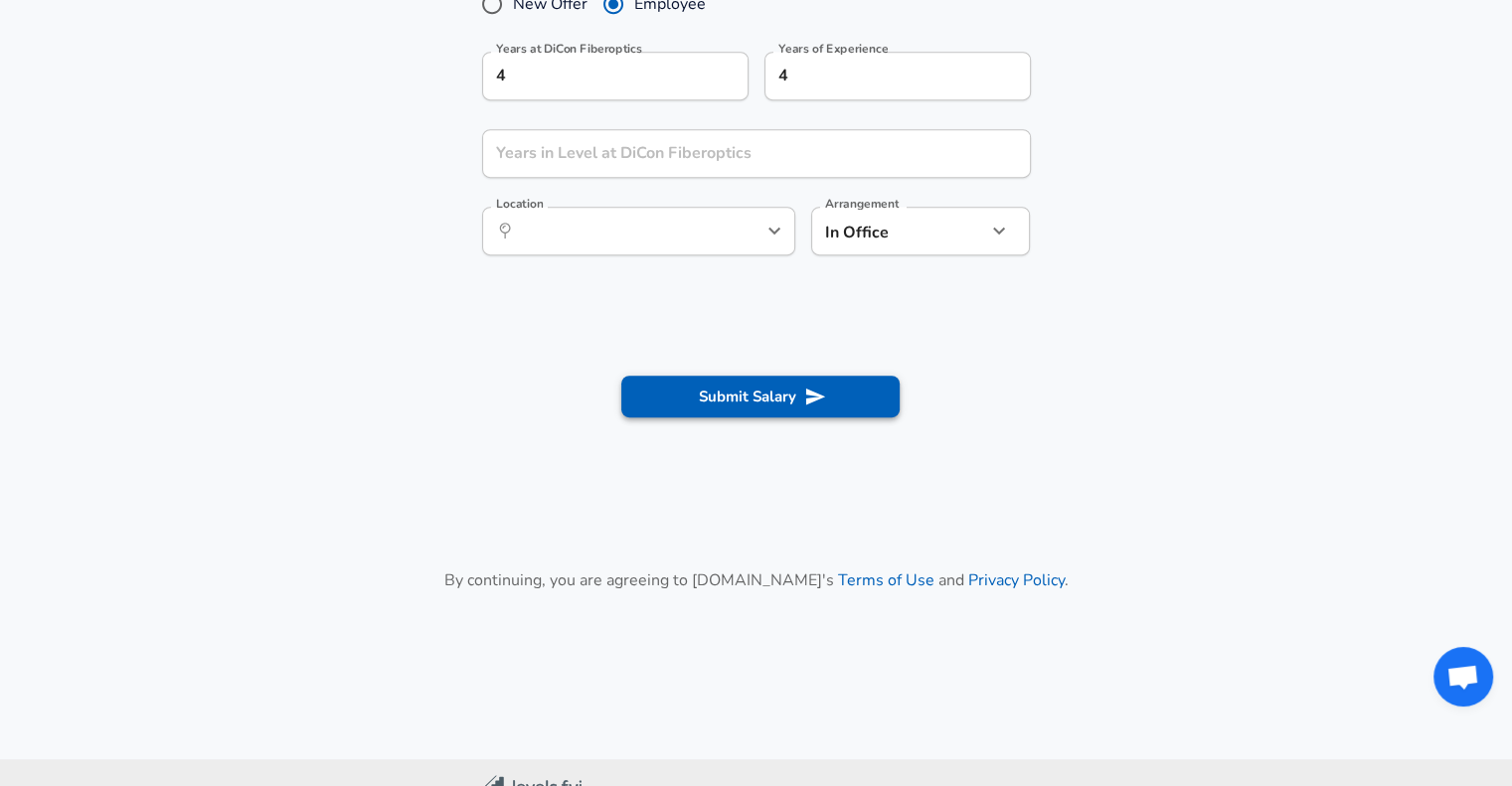 scroll, scrollTop: 845, scrollLeft: 0, axis: vertical 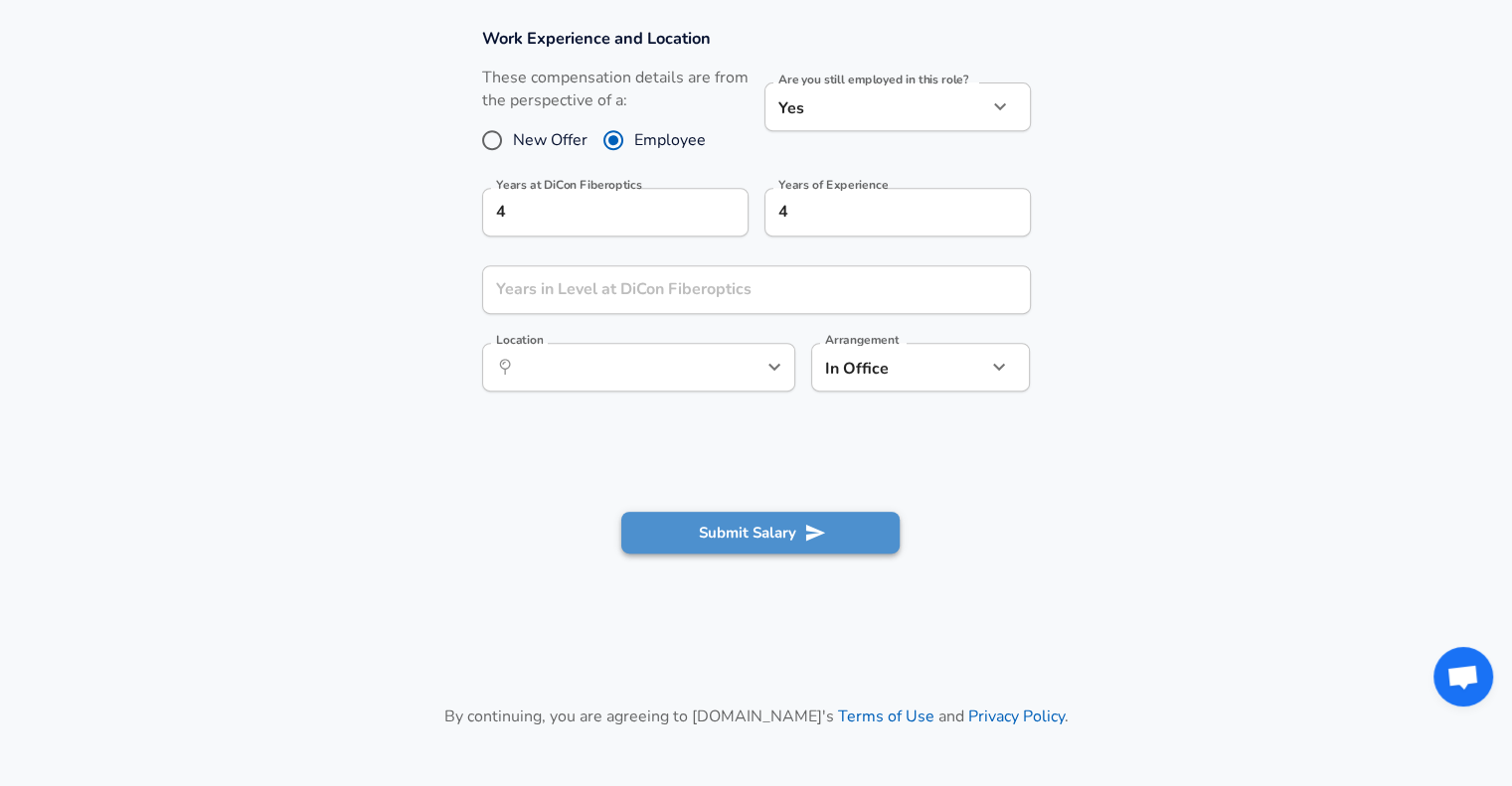 click on "Submit Salary" at bounding box center [760, 533] 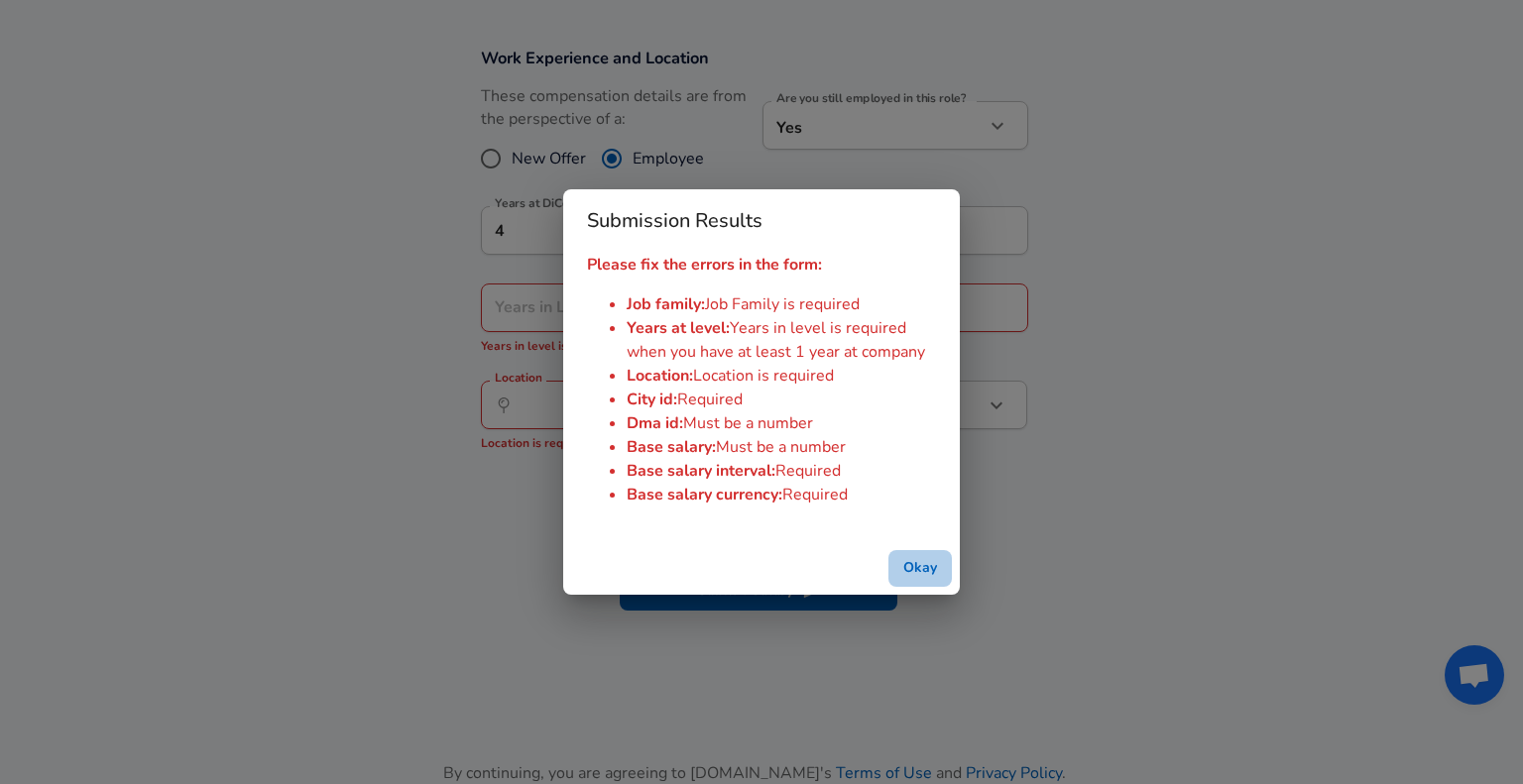 click on "Okay" at bounding box center (920, 568) 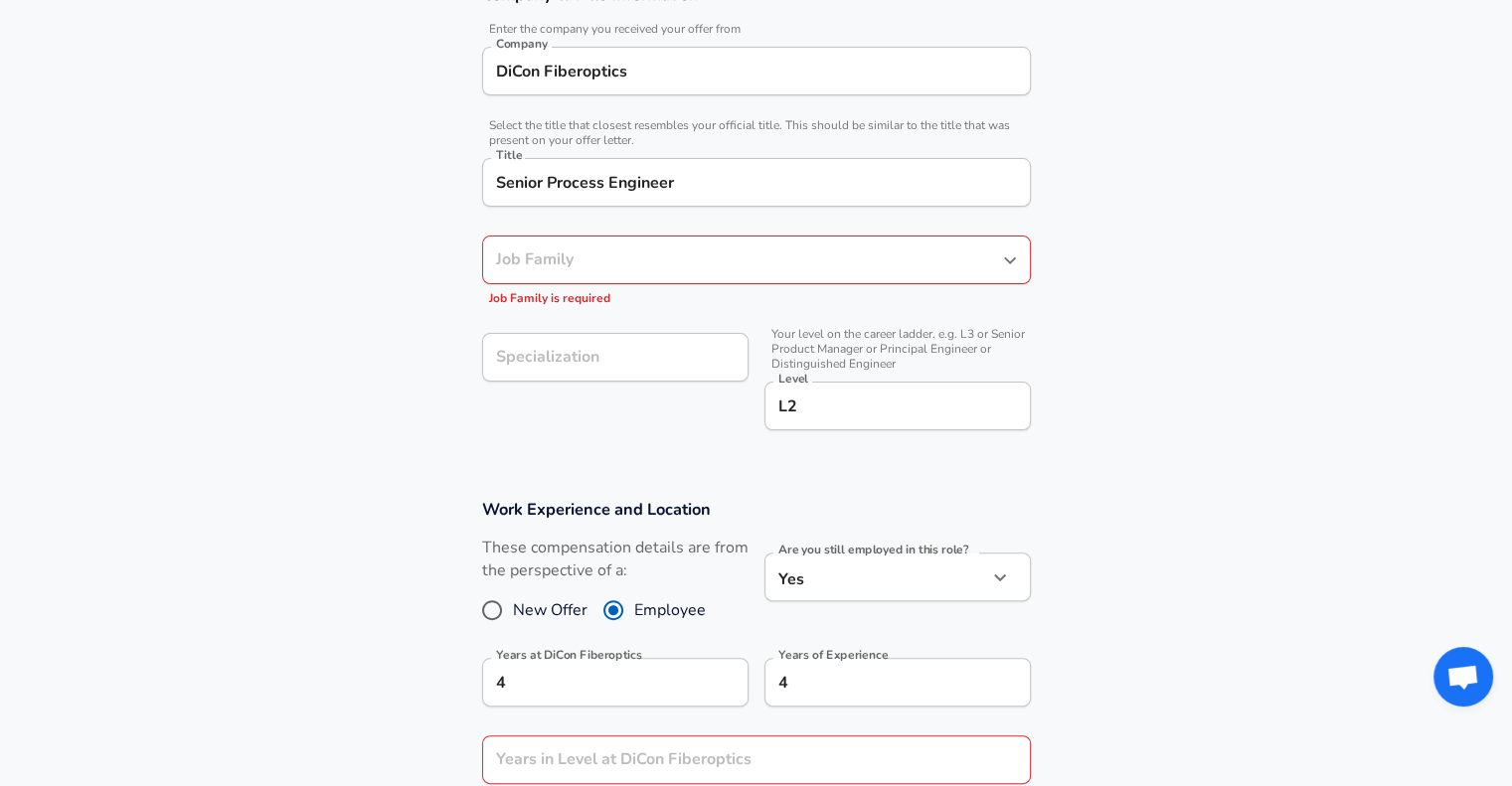 scroll, scrollTop: 385, scrollLeft: 0, axis: vertical 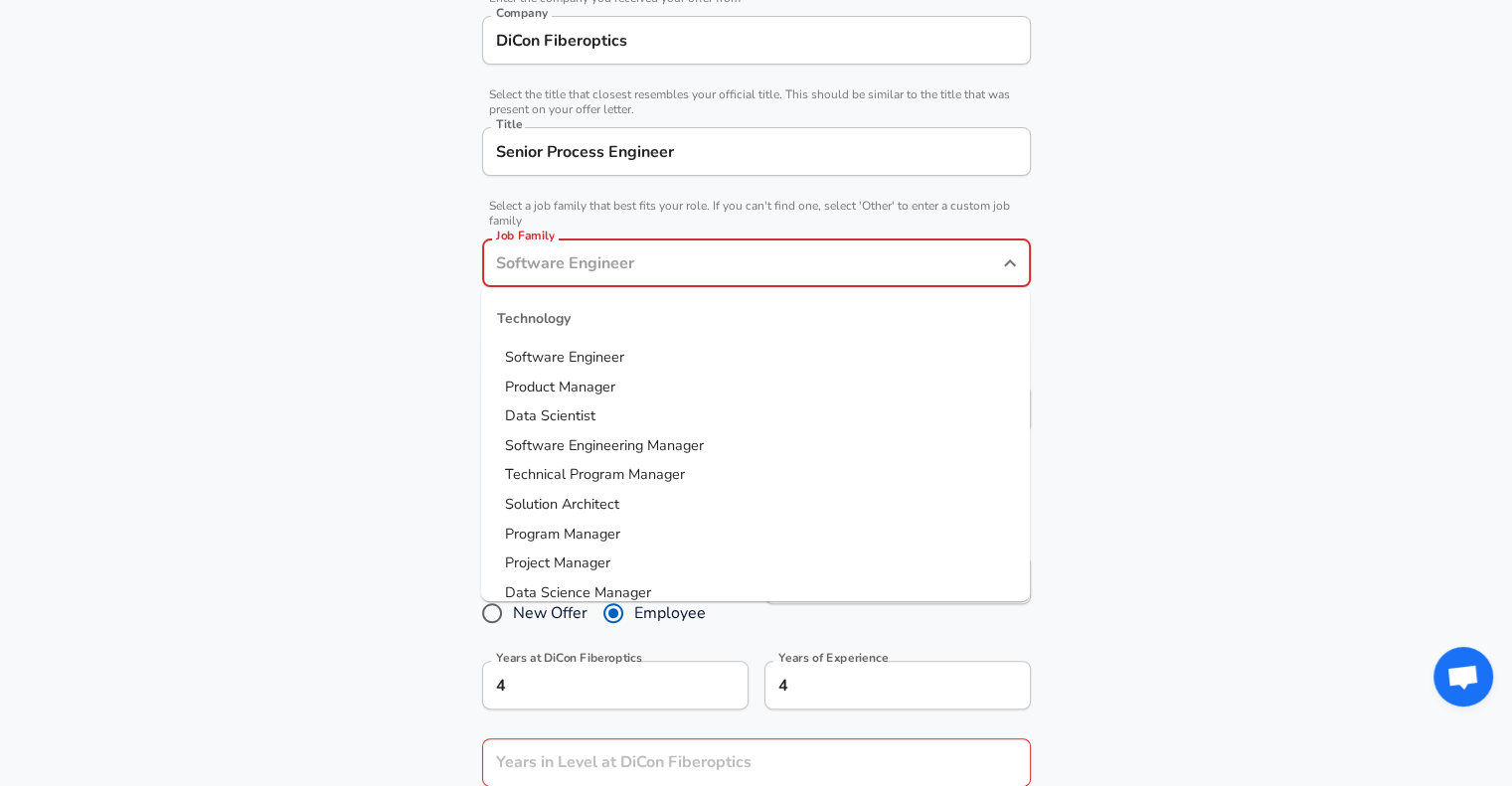 click on "Job Family" at bounding box center [742, 262] 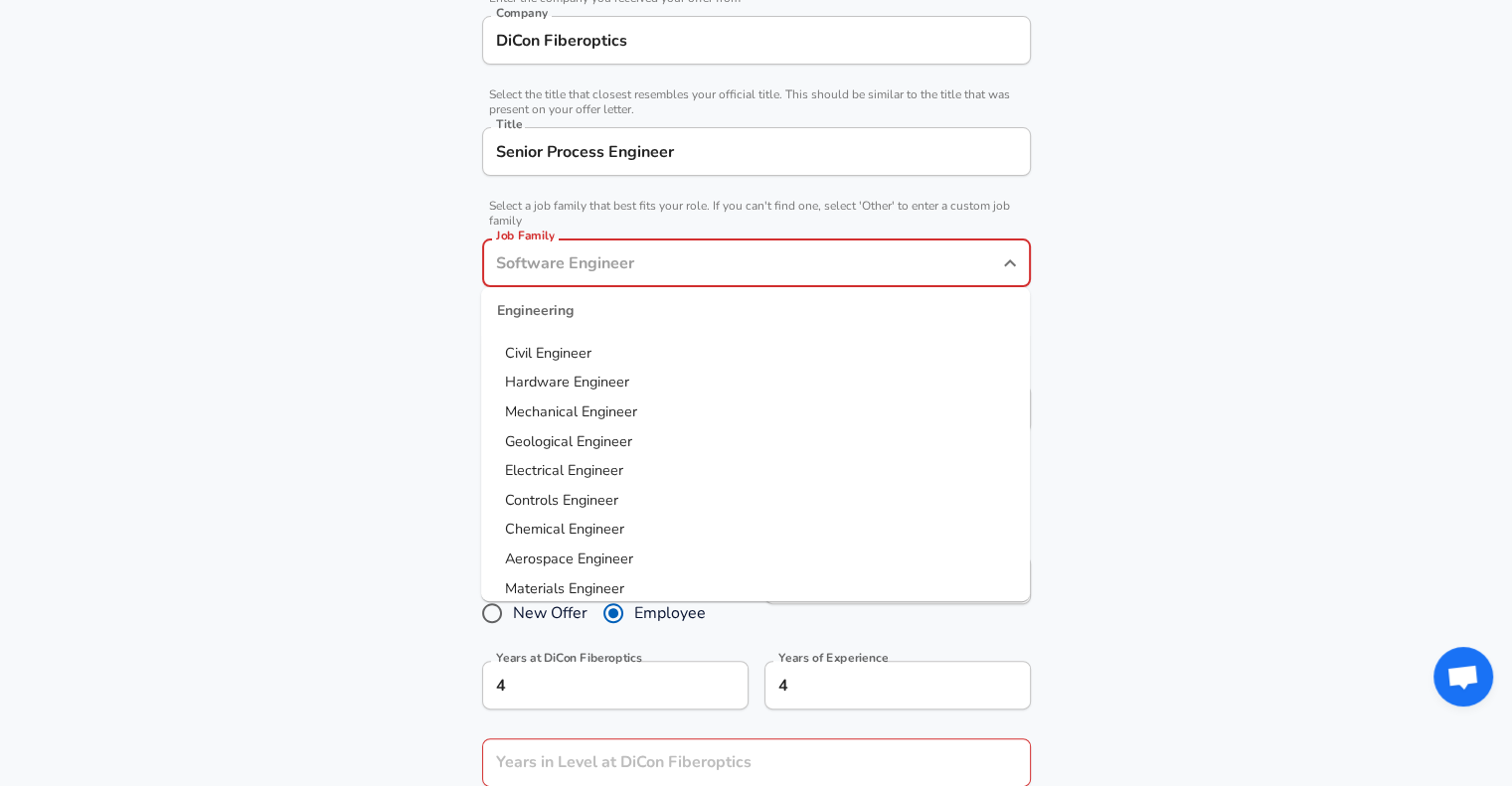 scroll, scrollTop: 421, scrollLeft: 0, axis: vertical 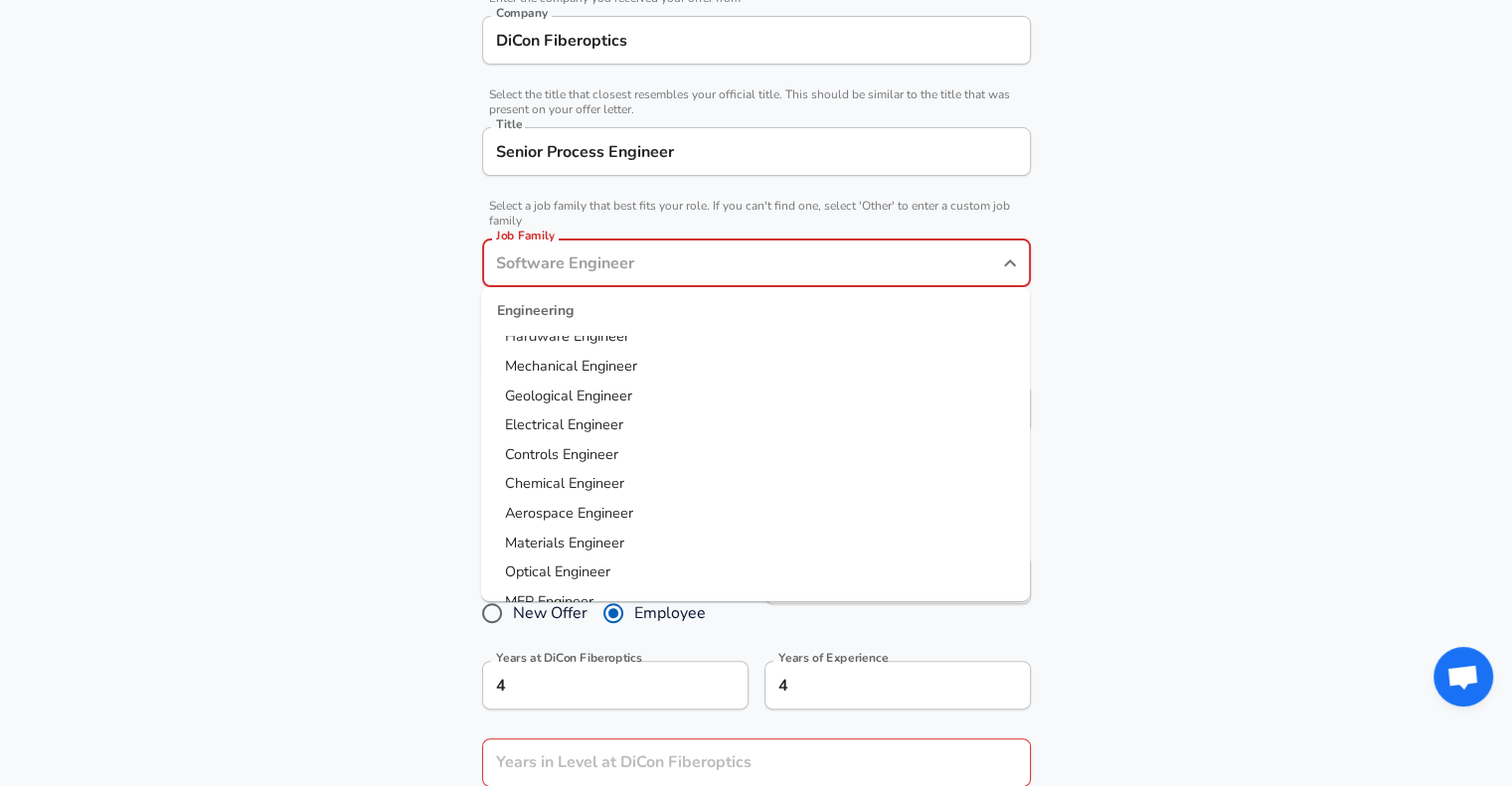 click on "Chemical Engineer" at bounding box center (565, 484) 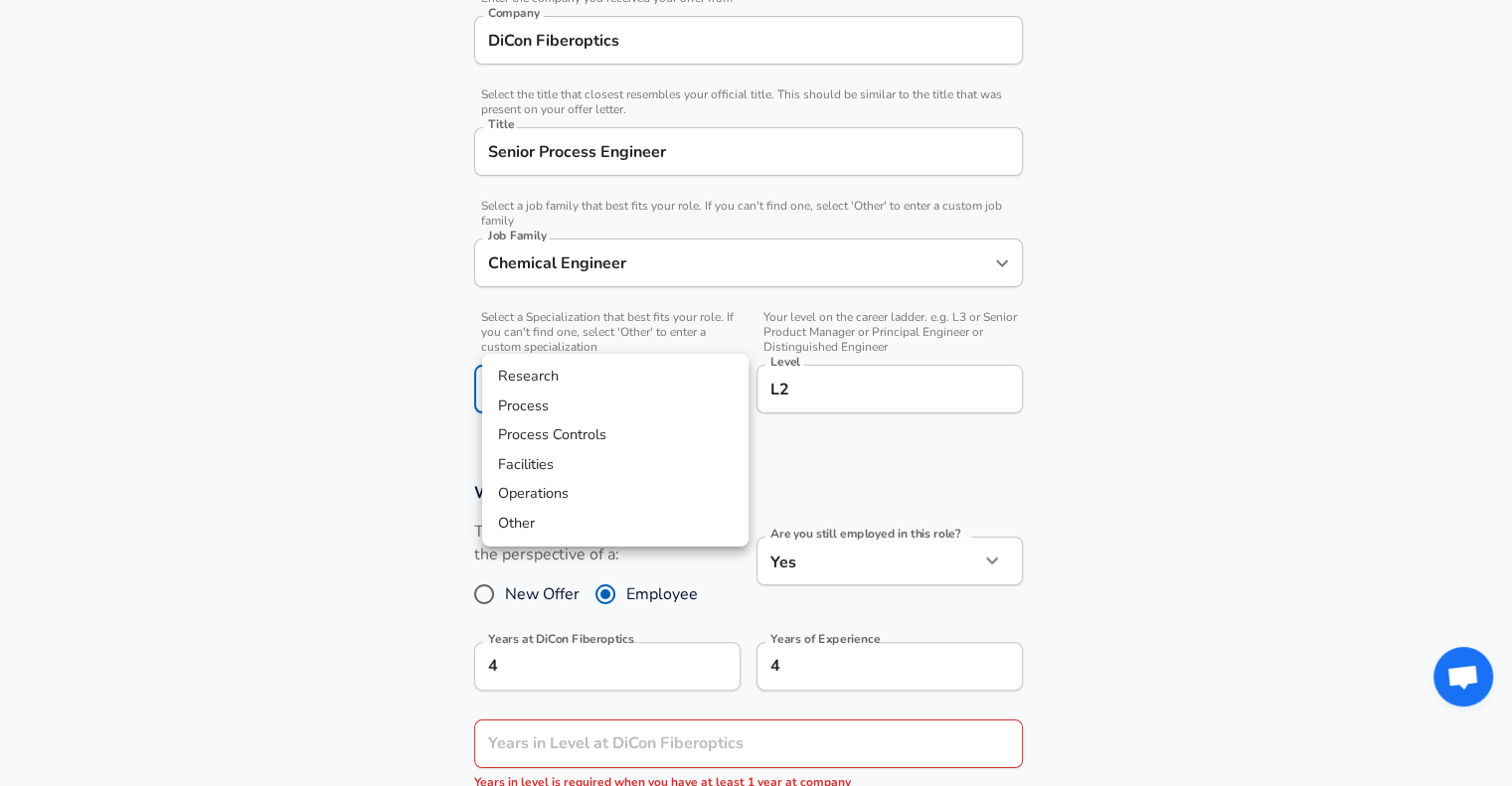 scroll, scrollTop: 484, scrollLeft: 0, axis: vertical 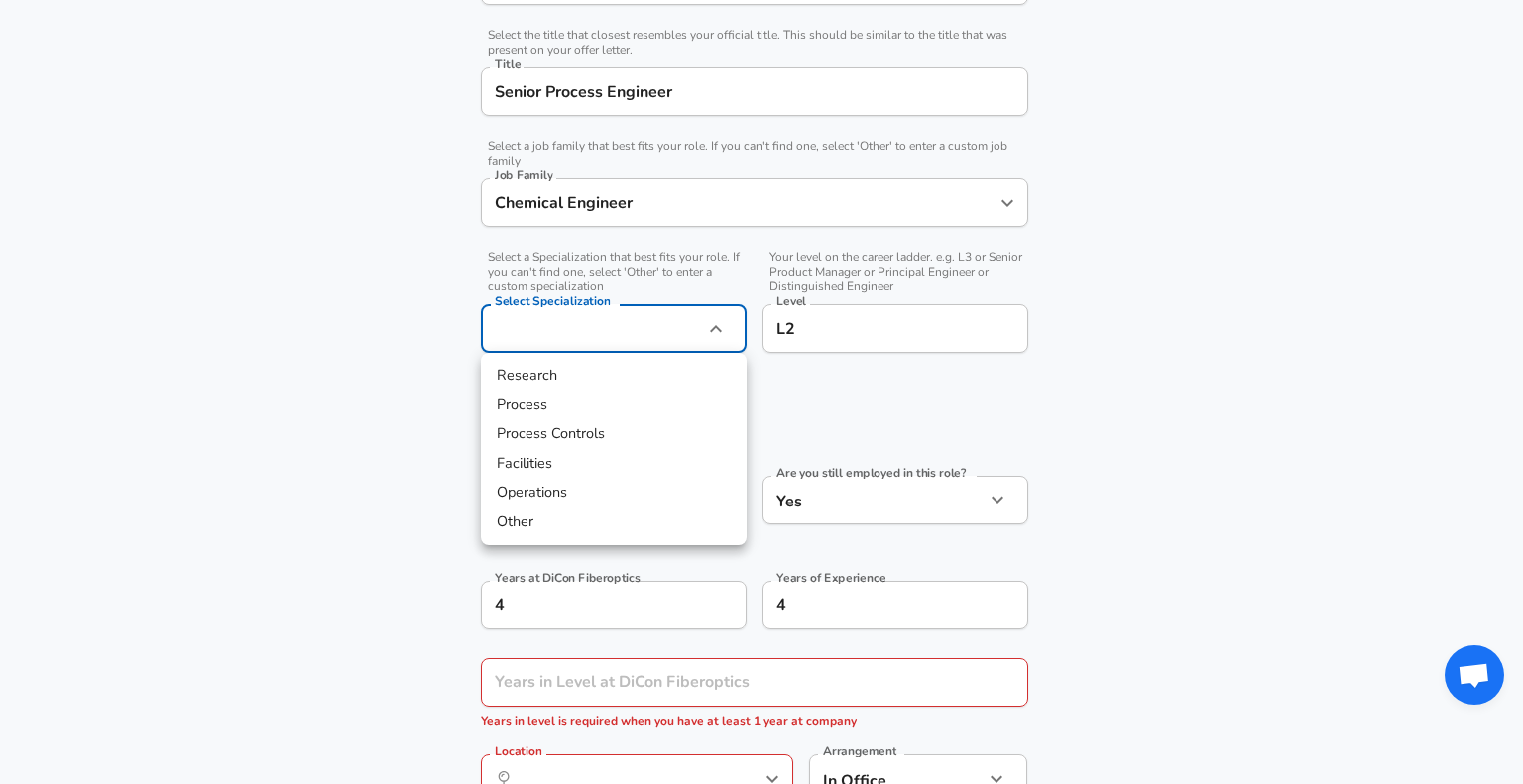click on "Restart Add Your Salary Upload your offer letter   to verify your submission Enhance Privacy and Anonymity No Automatically hides specific fields until there are enough submissions to safely display the full details.   More Details Based on your submission and the data points that we have already collected, we will automatically hide and anonymize specific fields if there aren't enough data points to remain sufficiently anonymous. Company & Title Information   Enter the company you received your offer from Company DiCon Fiberoptics Company   Select the title that closest resembles your official title. This should be similar to the title that was present on your offer letter. Title Senior Process Engineer Title   Select a job family that best fits your role. If you can't find one, select 'Other' to enter a custom job family Job Family Chemical Engineer Job Family   Select a Specialization that best fits your role. If you can't find one, select 'Other' to enter a custom specialization Select Specialization ​" at bounding box center (762, -91) 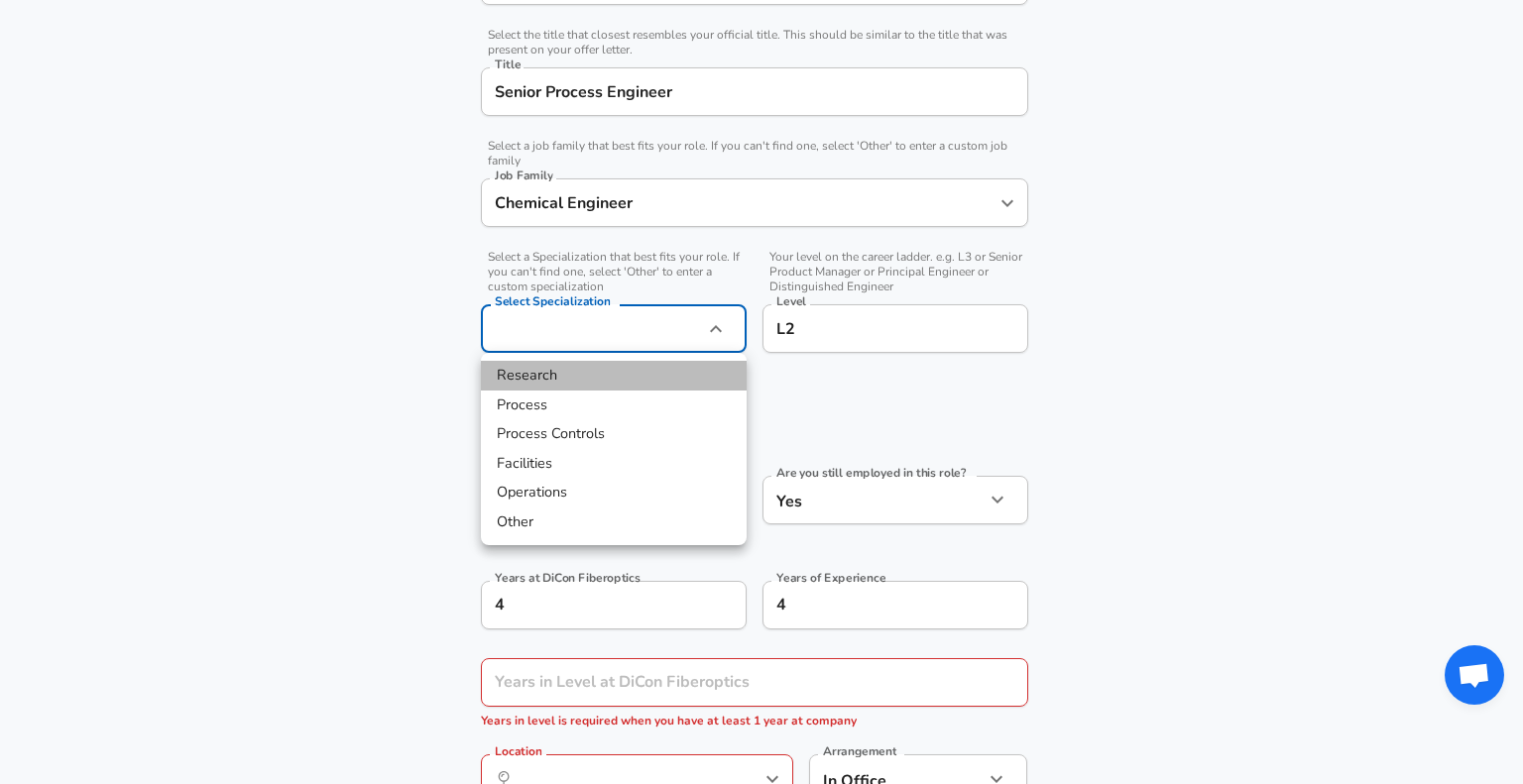 click on "Research" at bounding box center (614, 376) 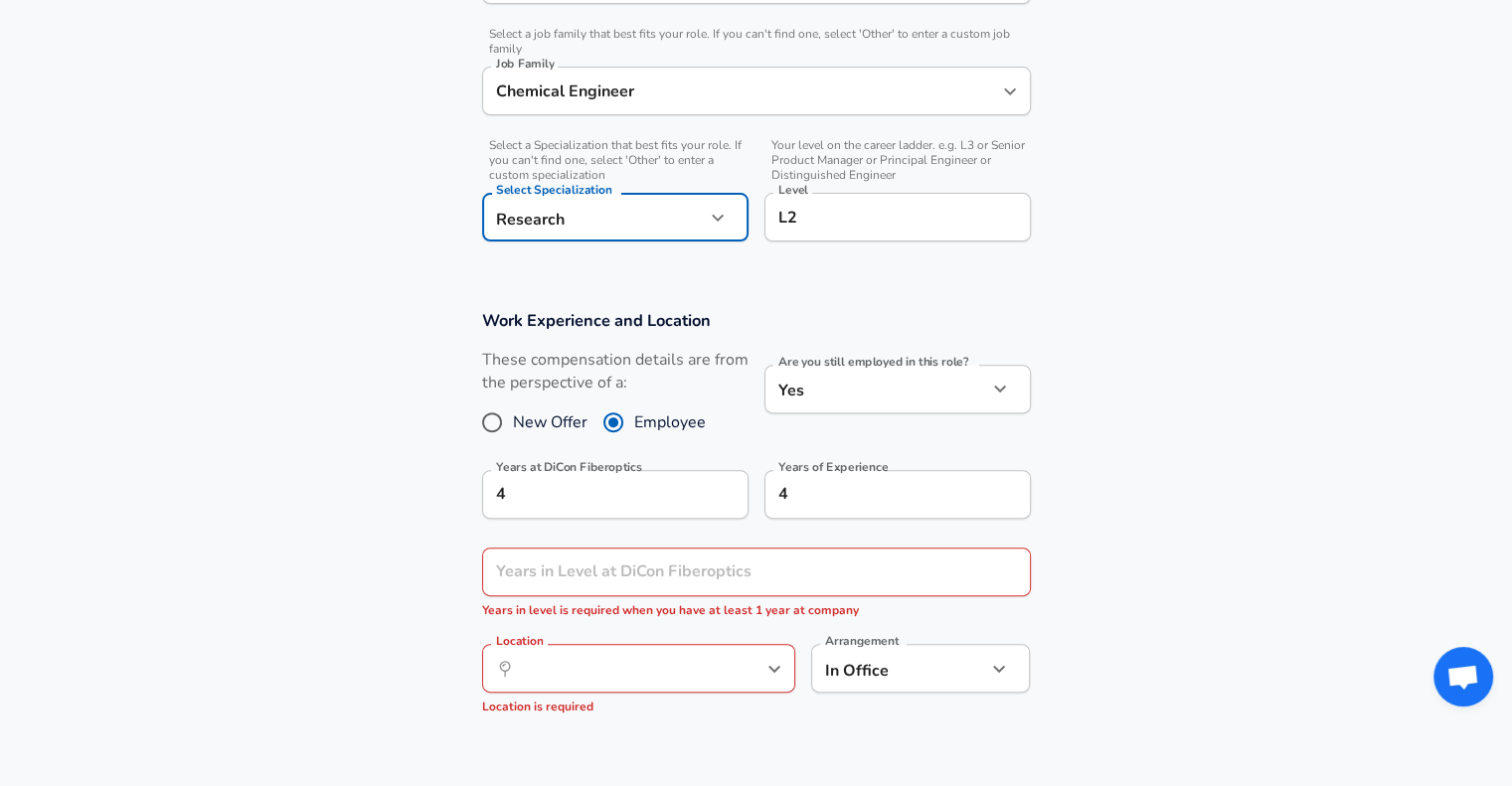 scroll, scrollTop: 596, scrollLeft: 0, axis: vertical 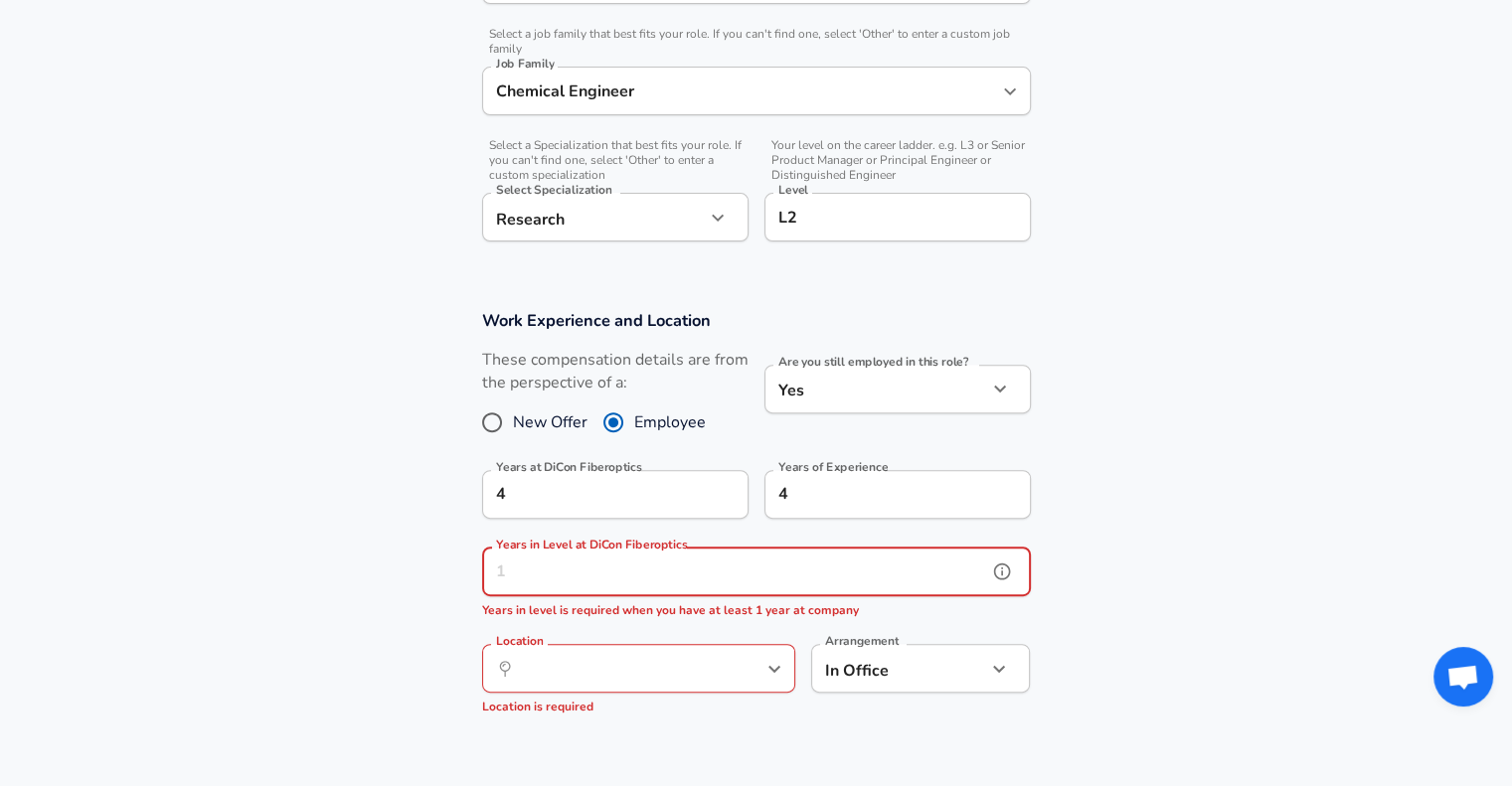 click on "Years in Level at DiCon Fiberoptics" at bounding box center (735, 571) 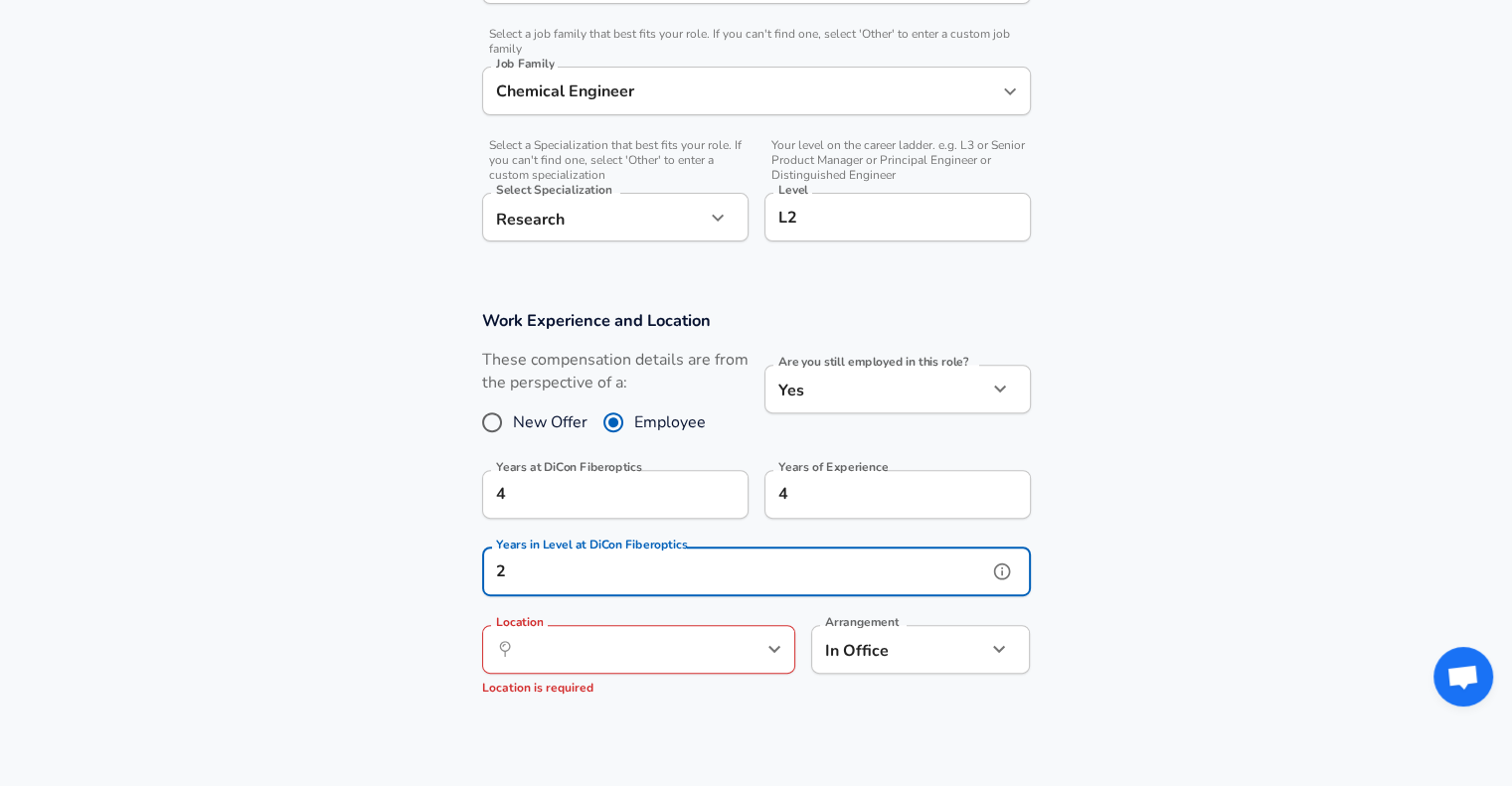 type on "2" 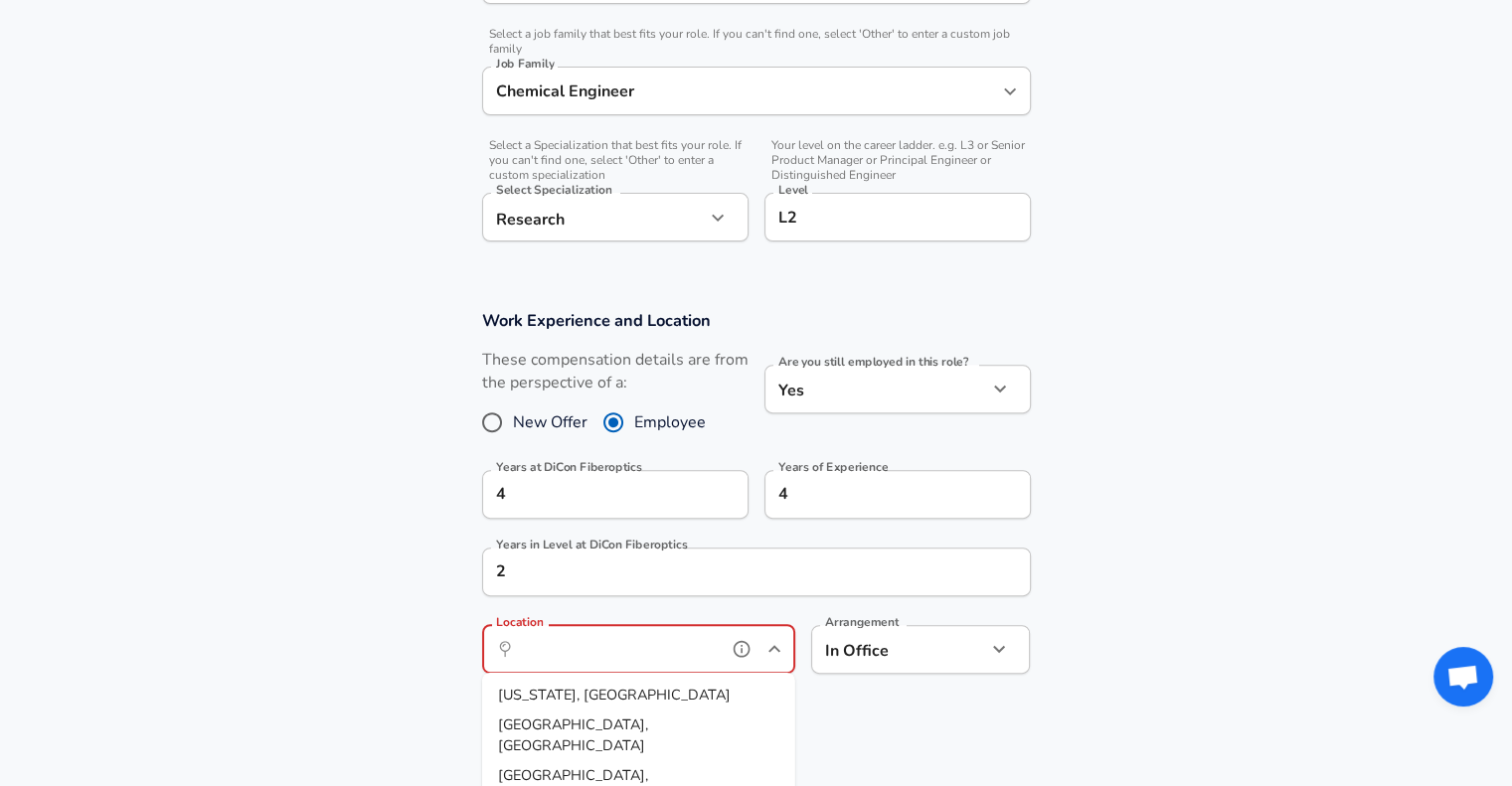 click on "Location" at bounding box center [616, 649] 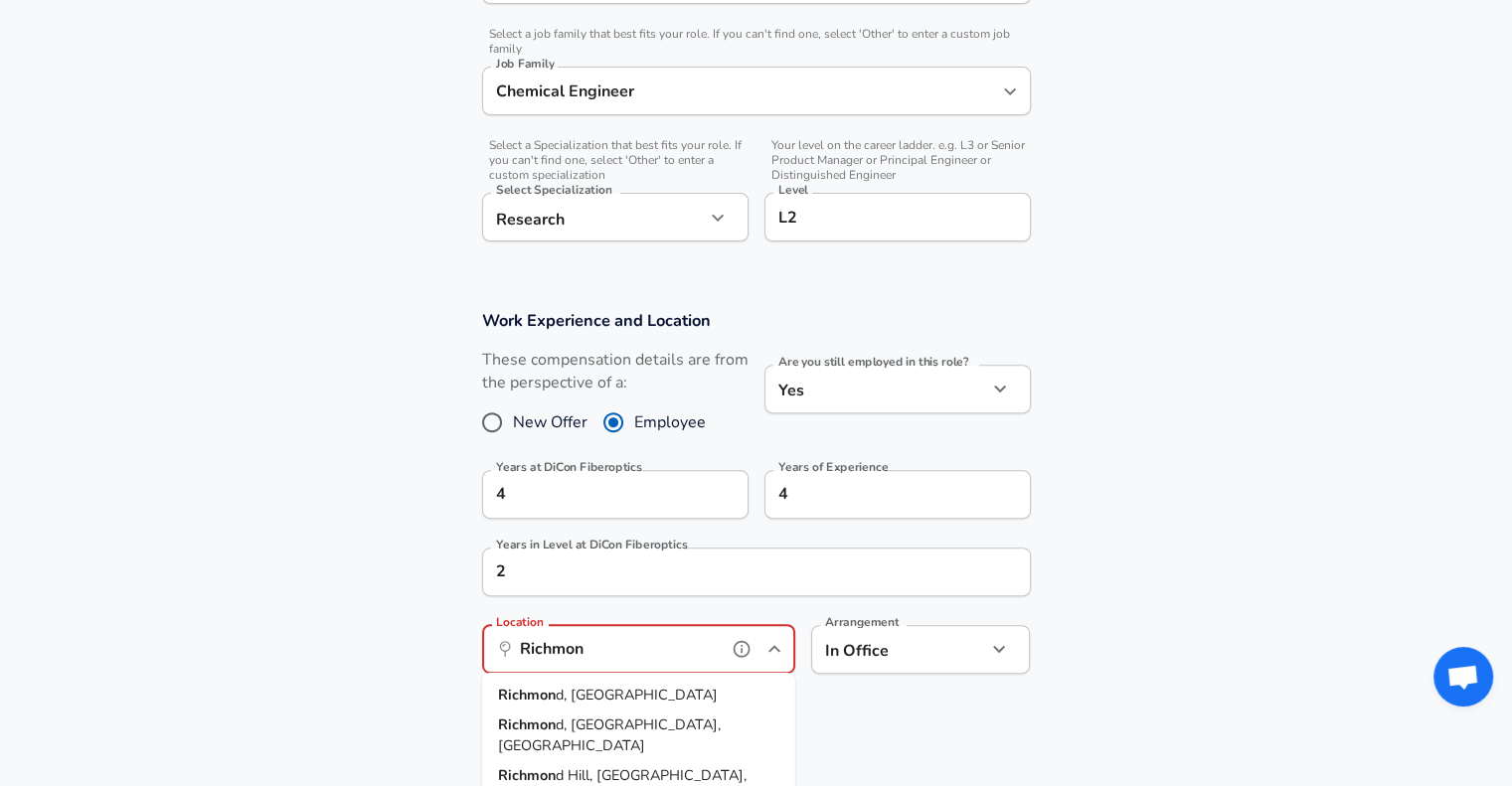 scroll, scrollTop: 0, scrollLeft: 0, axis: both 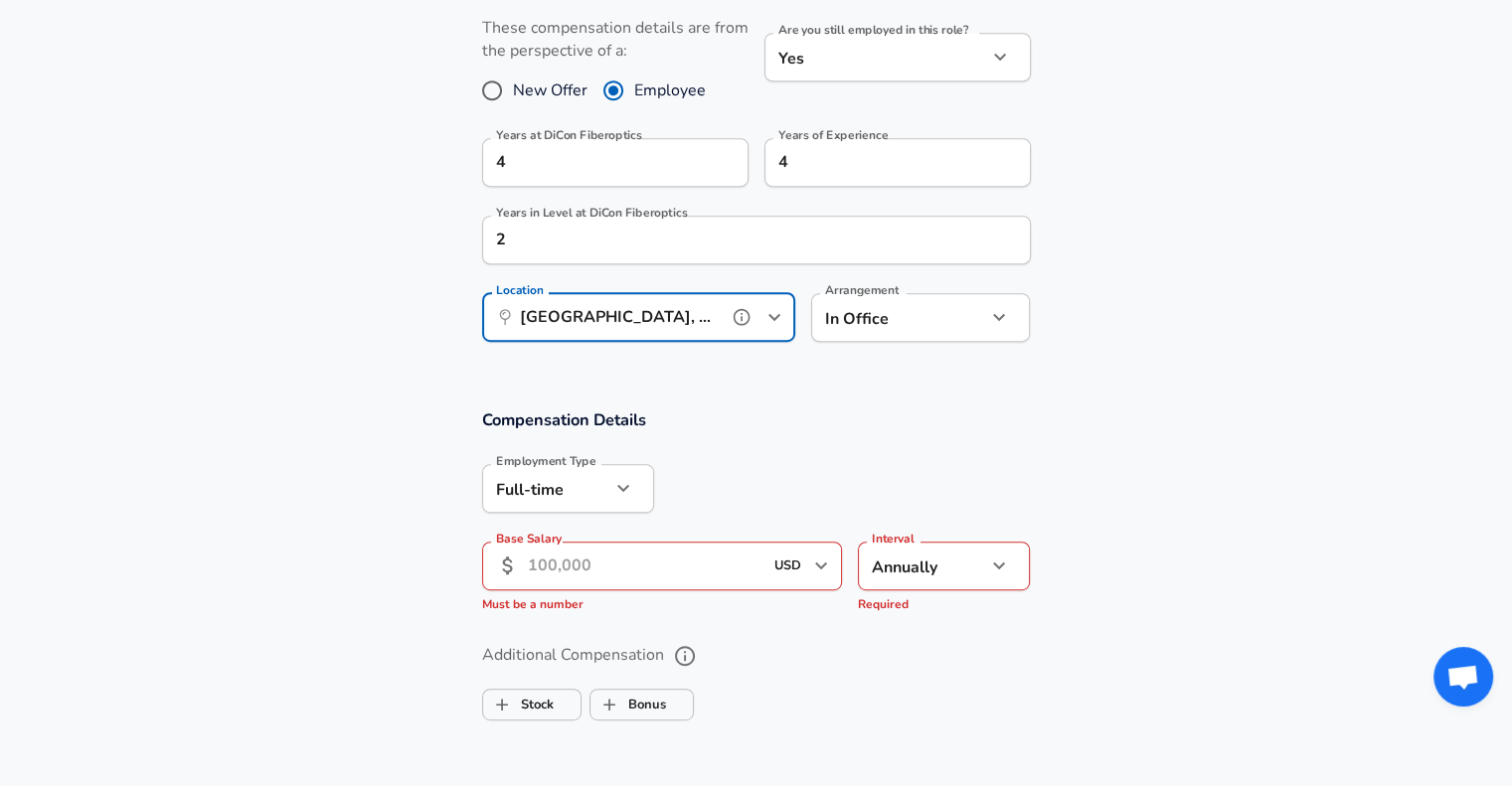 type on "[GEOGRAPHIC_DATA], [GEOGRAPHIC_DATA]" 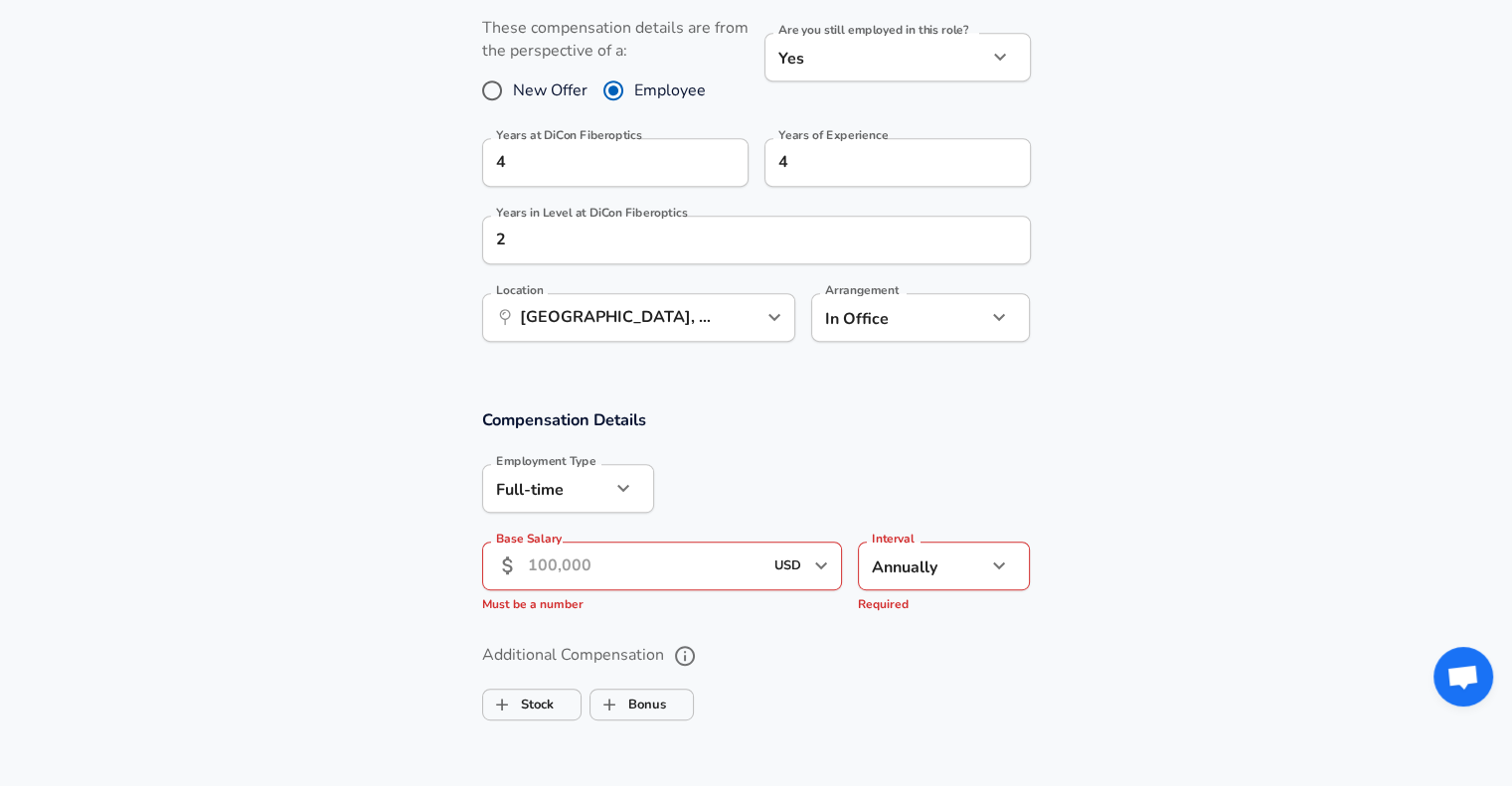 scroll, scrollTop: 0, scrollLeft: 0, axis: both 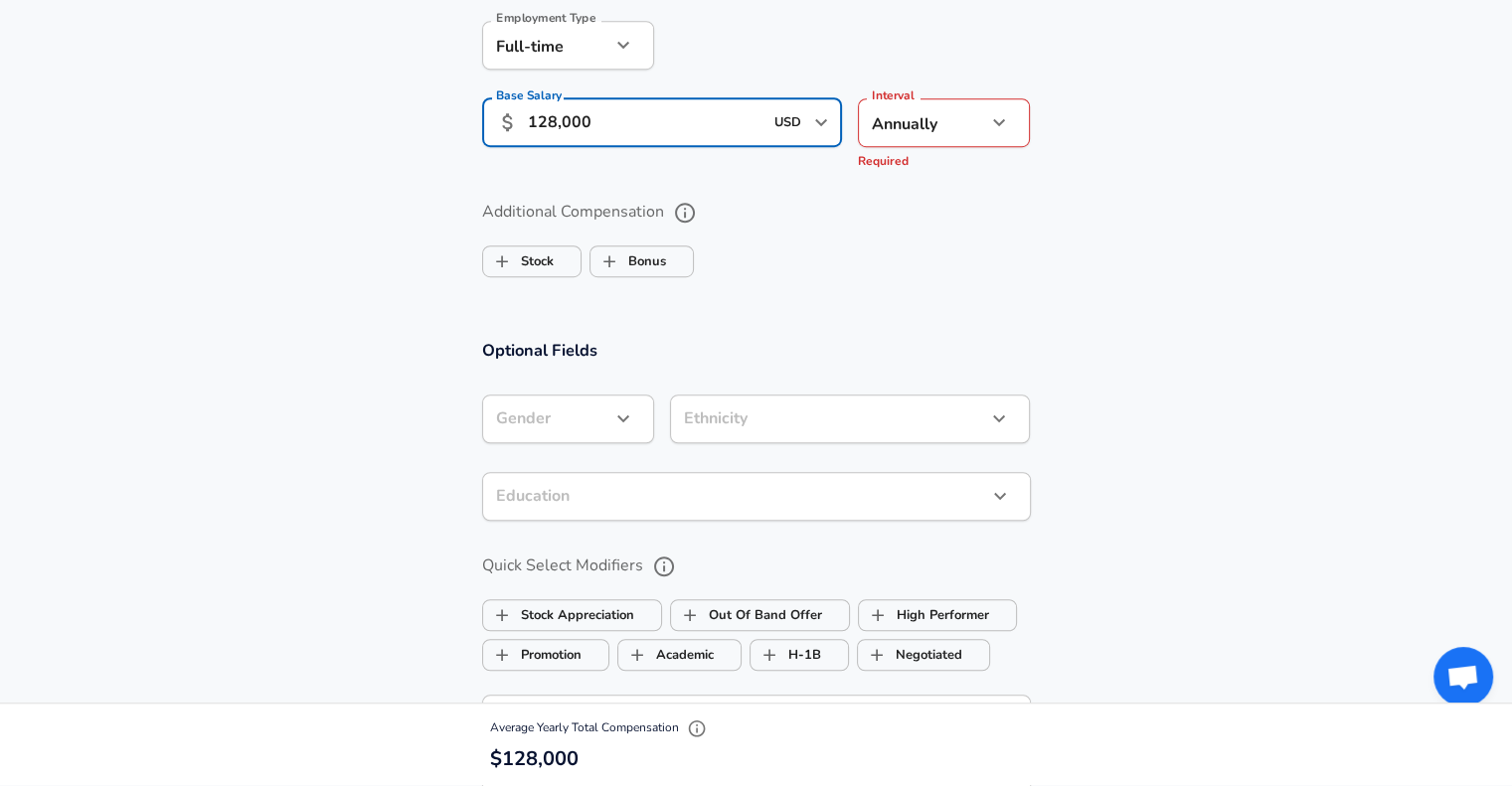 type on "128,000" 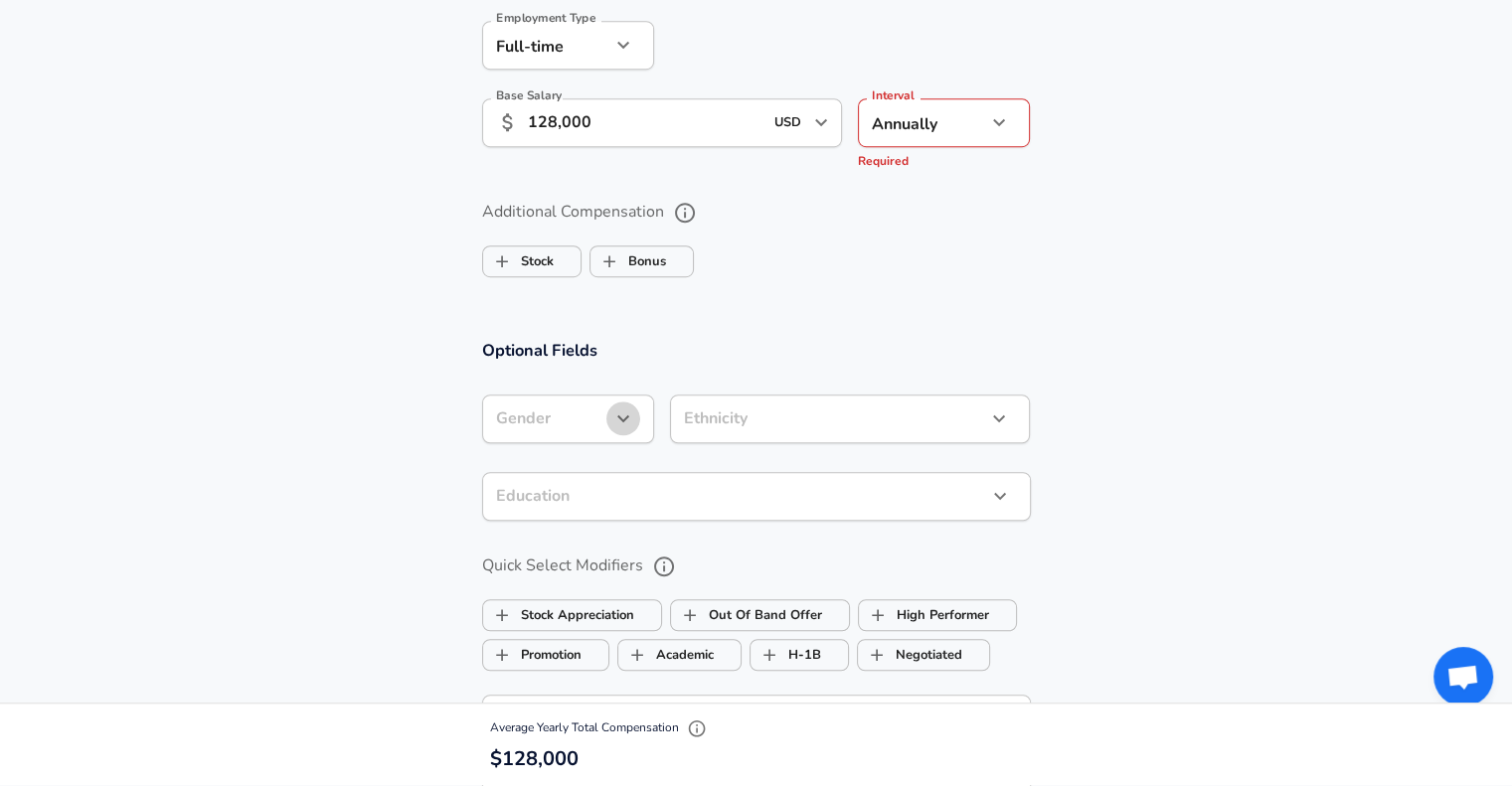 click 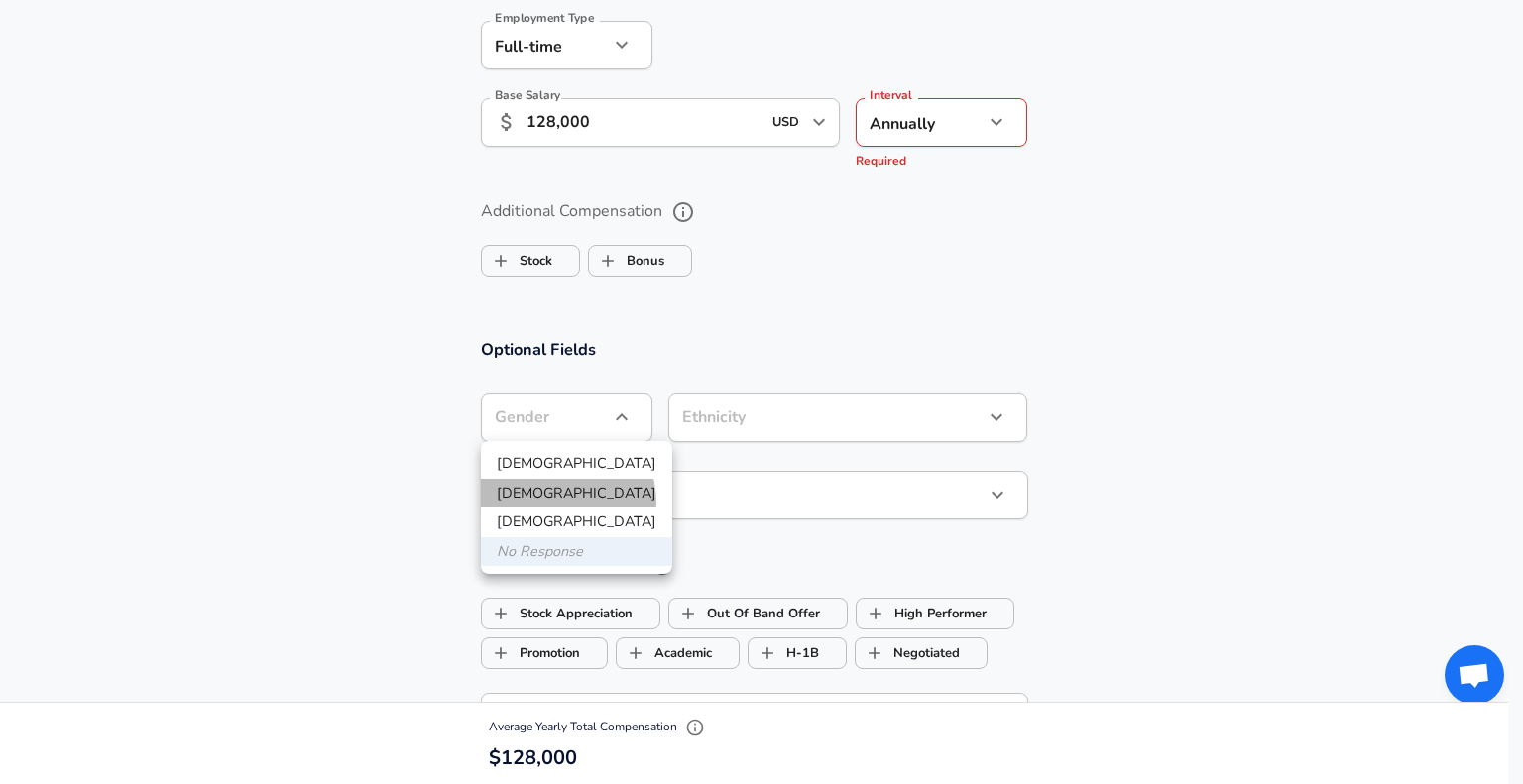 click on "[DEMOGRAPHIC_DATA]" at bounding box center [576, 494] 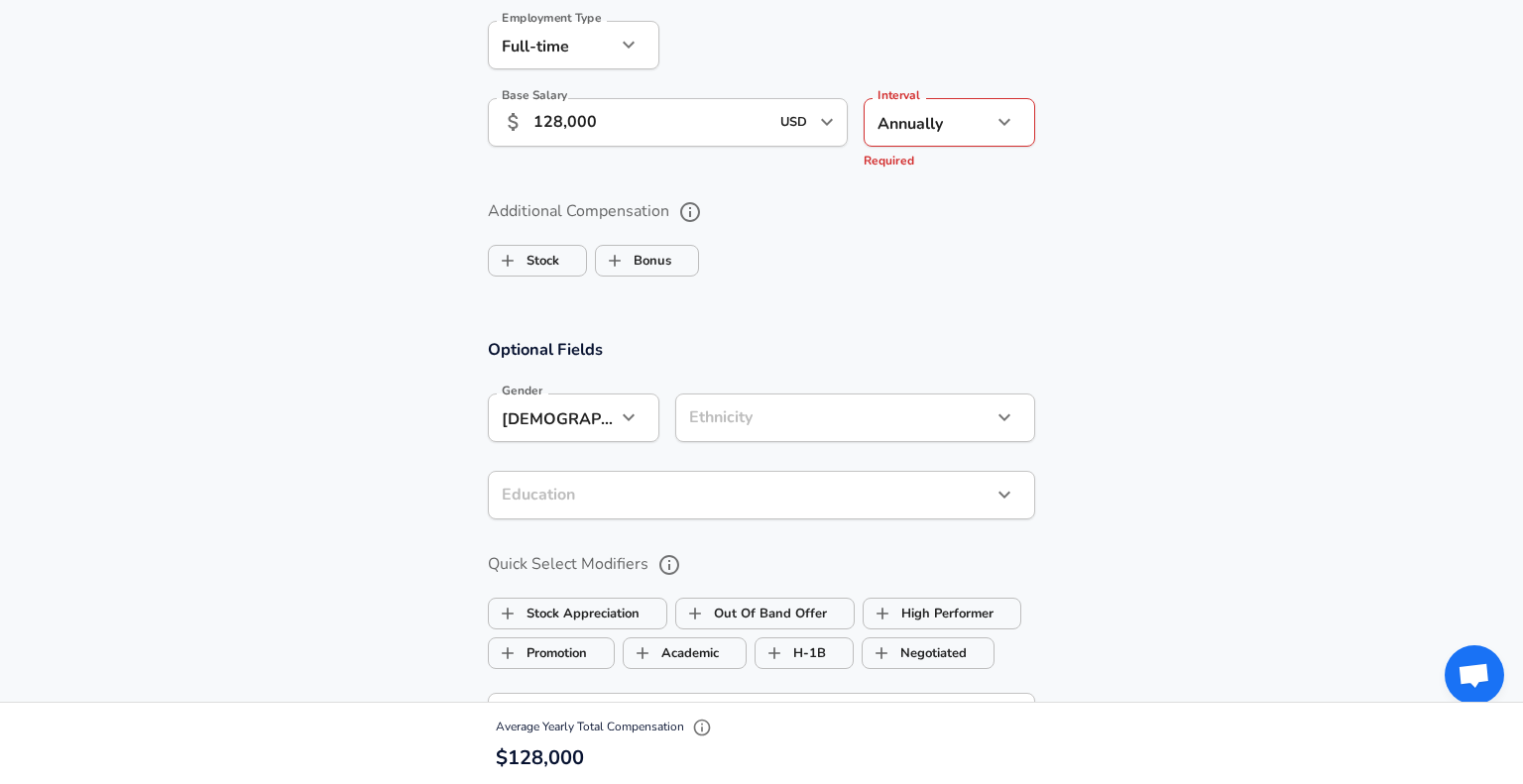 click on "Restart Add Your Salary Upload your offer letter   to verify your submission Enhance Privacy and Anonymity No Automatically hides specific fields until there are enough submissions to safely display the full details.   More Details Based on your submission and the data points that we have already collected, we will automatically hide and anonymize specific fields if there aren't enough data points to remain sufficiently anonymous. Company & Title Information   Enter the company you received your offer from Company DiCon Fiberoptics Company   Select the title that closest resembles your official title. This should be similar to the title that was present on your offer letter. Title Senior Process Engineer Title   Select a job family that best fits your role. If you can't find one, select 'Other' to enter a custom job family Job Family Chemical Engineer Job Family   Select a Specialization that best fits your role. If you can't find one, select 'Other' to enter a custom specialization Select Specialization   L2" at bounding box center [762, -976] 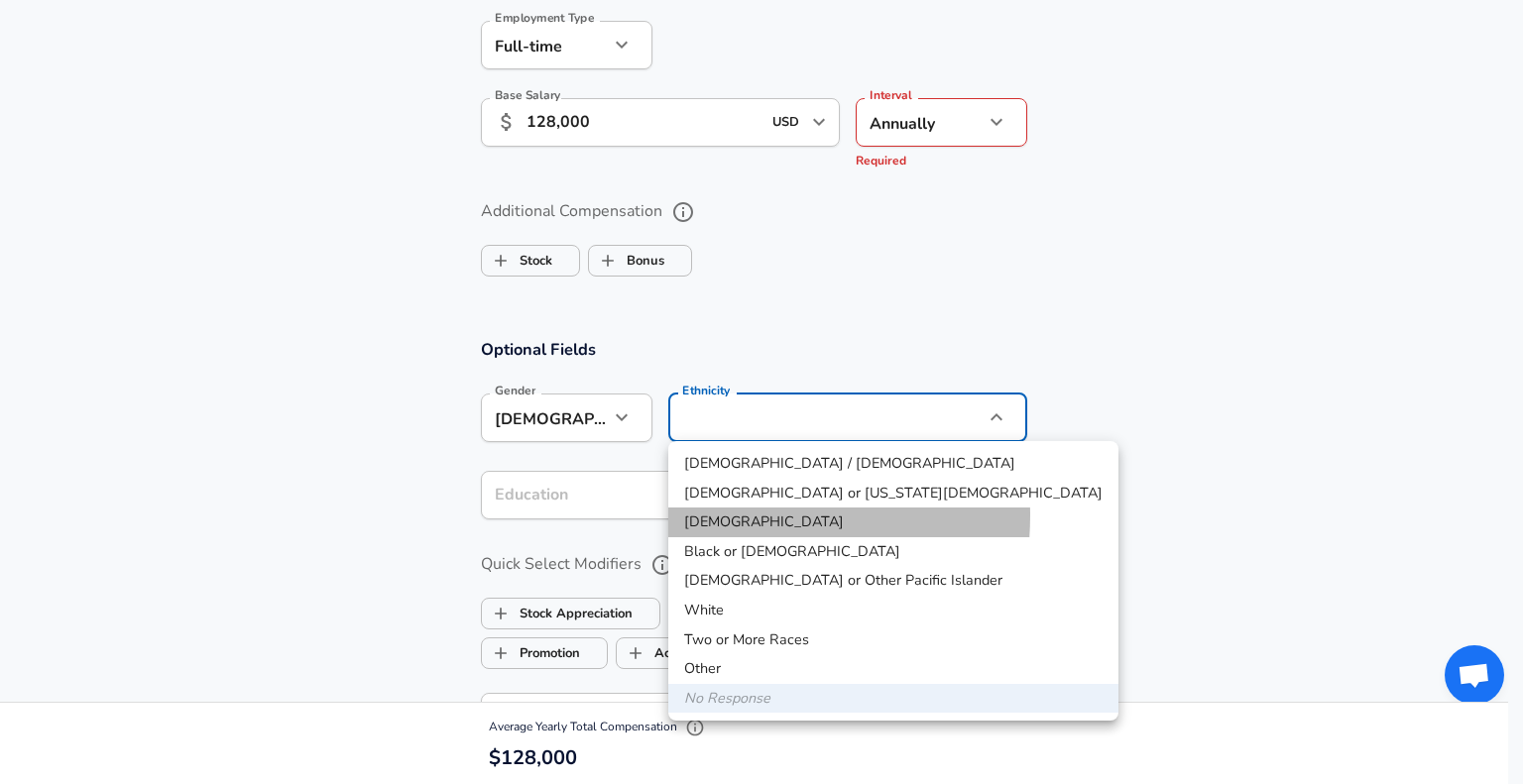 click on "[DEMOGRAPHIC_DATA]" at bounding box center (893, 522) 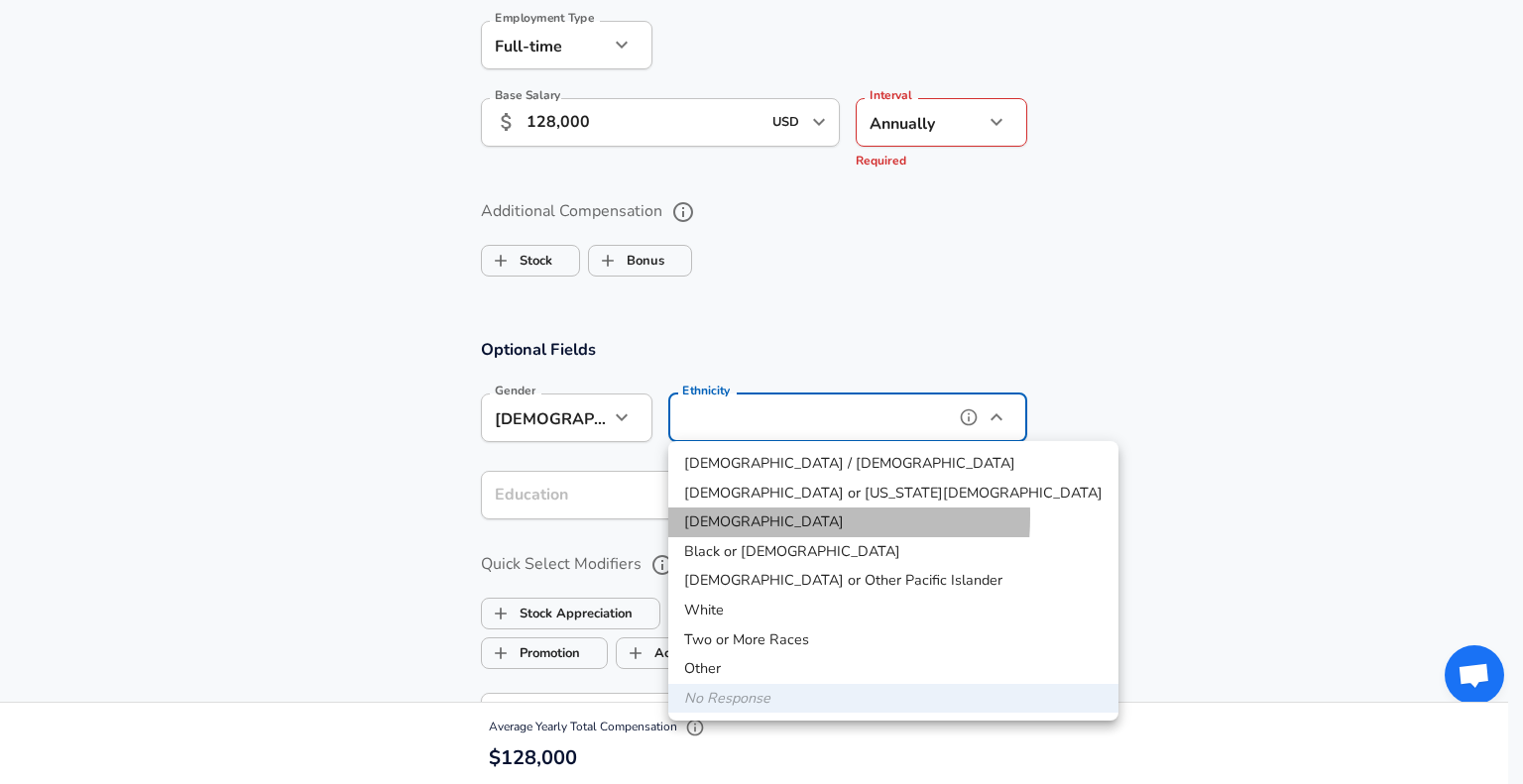 type on "[DEMOGRAPHIC_DATA]" 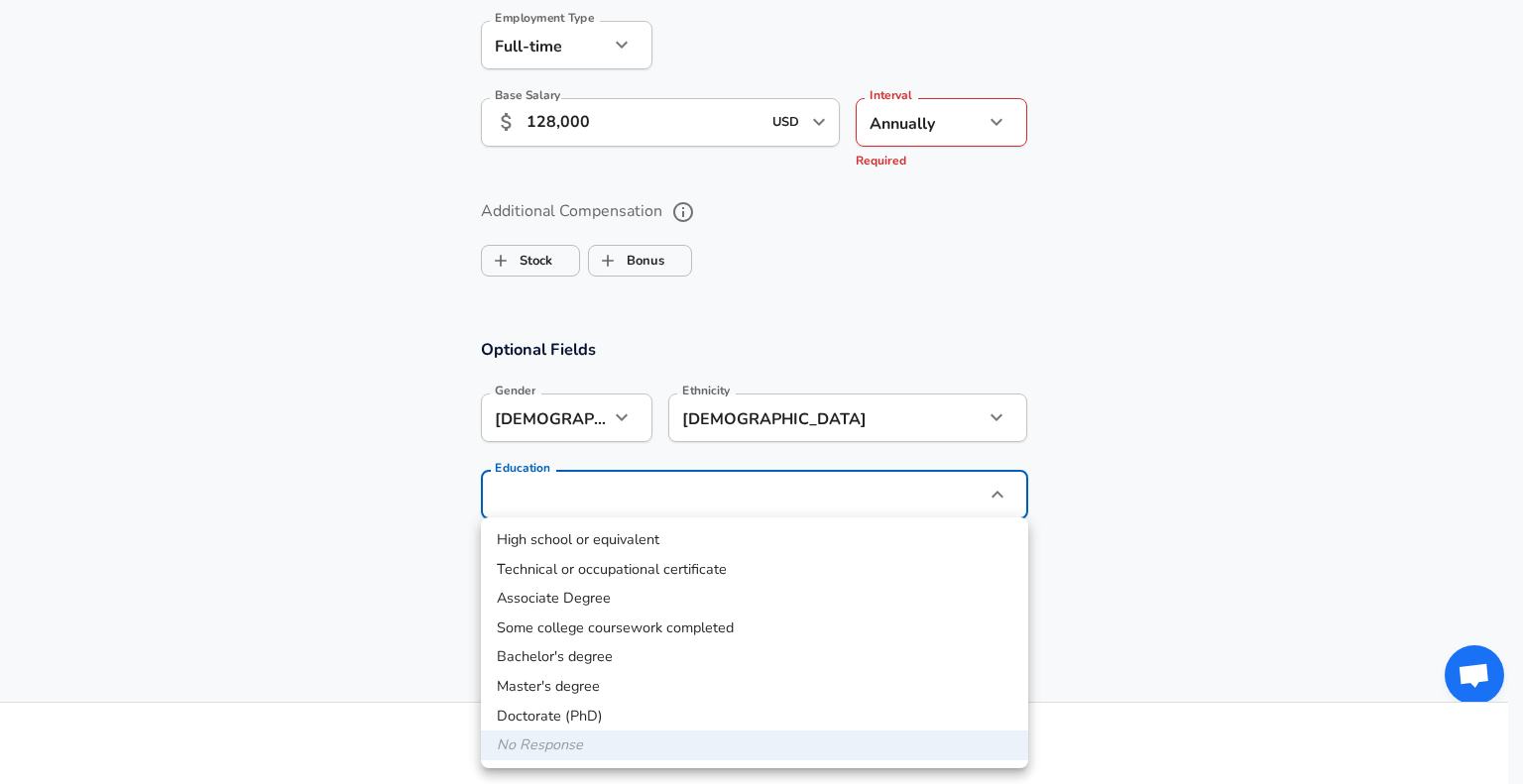 click on "Restart Add Your Salary Upload your offer letter   to verify your submission Enhance Privacy and Anonymity No Automatically hides specific fields until there are enough submissions to safely display the full details.   More Details Based on your submission and the data points that we have already collected, we will automatically hide and anonymize specific fields if there aren't enough data points to remain sufficiently anonymous. Company & Title Information   Enter the company you received your offer from Company DiCon Fiberoptics Company   Select the title that closest resembles your official title. This should be similar to the title that was present on your offer letter. Title Senior Process Engineer Title   Select a job family that best fits your role. If you can't find one, select 'Other' to enter a custom job family Job Family Chemical Engineer Job Family   Select a Specialization that best fits your role. If you can't find one, select 'Other' to enter a custom specialization Select Specialization   L2" at bounding box center (762, -976) 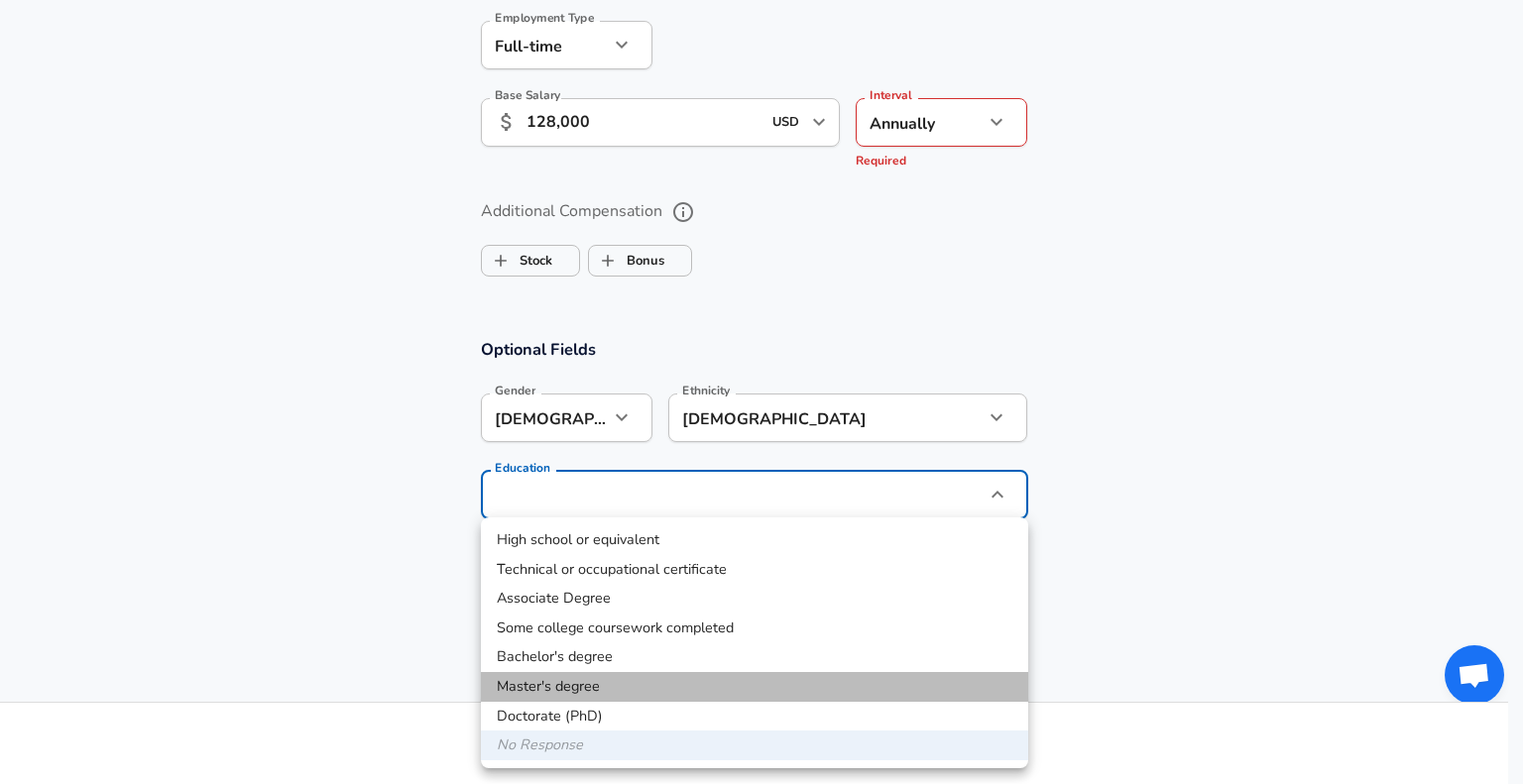 click on "Master's degree" at bounding box center (755, 687) 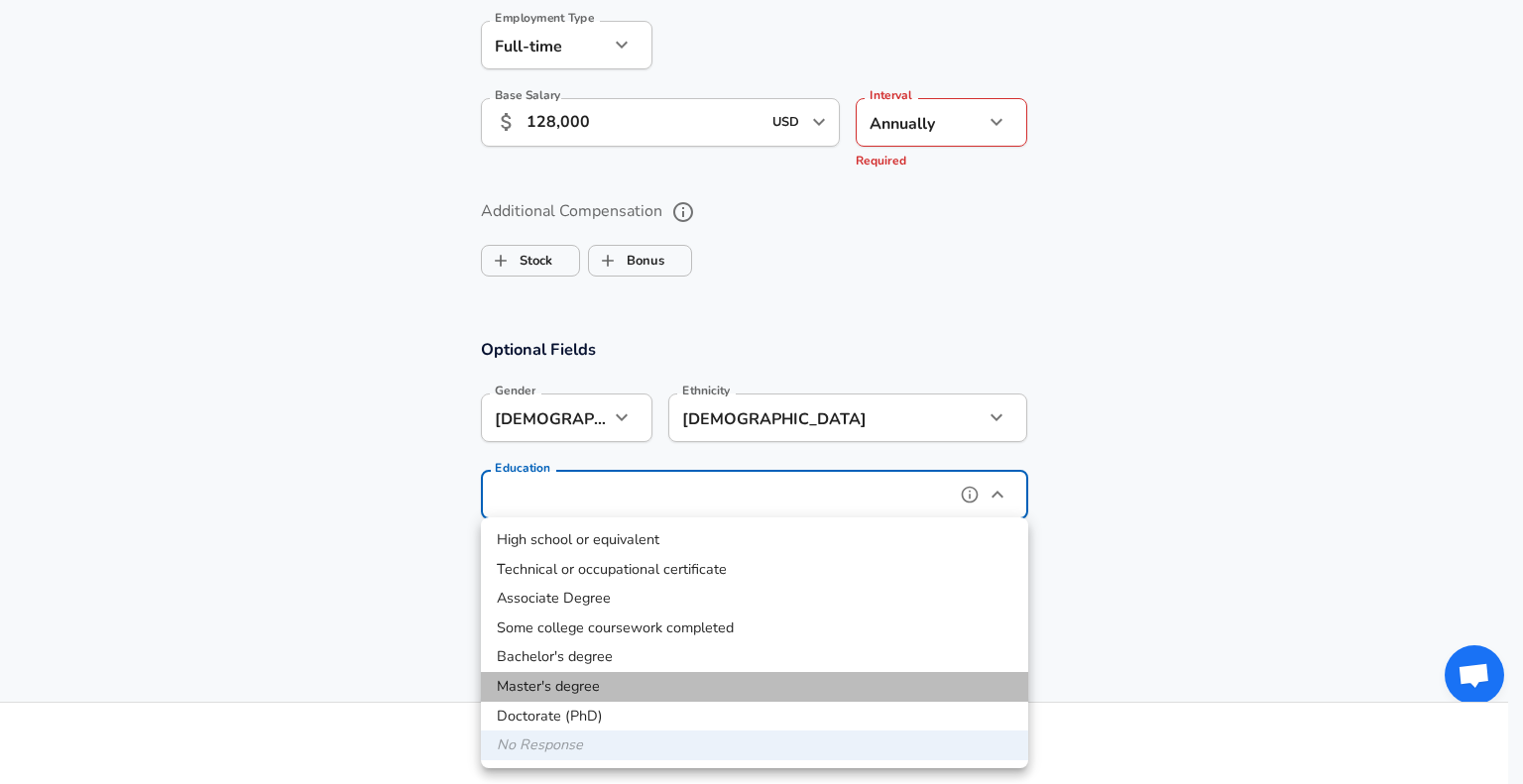 type on "Masters degree" 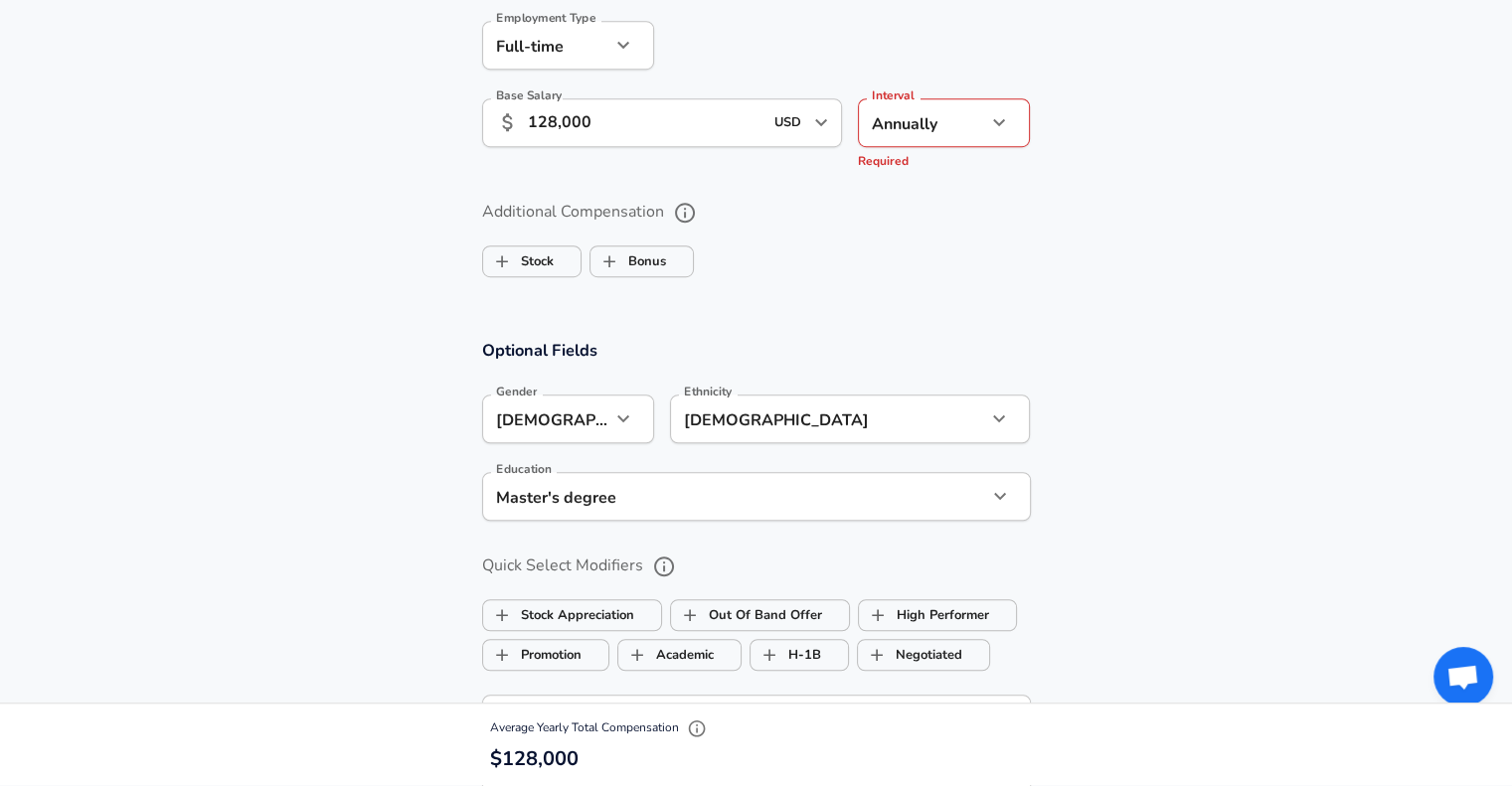 click on "Optional Fields Gender [DEMOGRAPHIC_DATA] [DEMOGRAPHIC_DATA] Gender Ethnicity [DEMOGRAPHIC_DATA] Ethnicity Education Master's degree Masters degree Education Quick Select Modifiers   Stock Appreciation Out Of Band Offer High Performer Promotion Academic H-1B Negotiated Additional Details x Additional Details 0 /500 characters Email Address Email Address   Providing an email allows for editing or removal of your submission. We may also reach out if we have any questions. Your email will not be published." at bounding box center (756, 663) 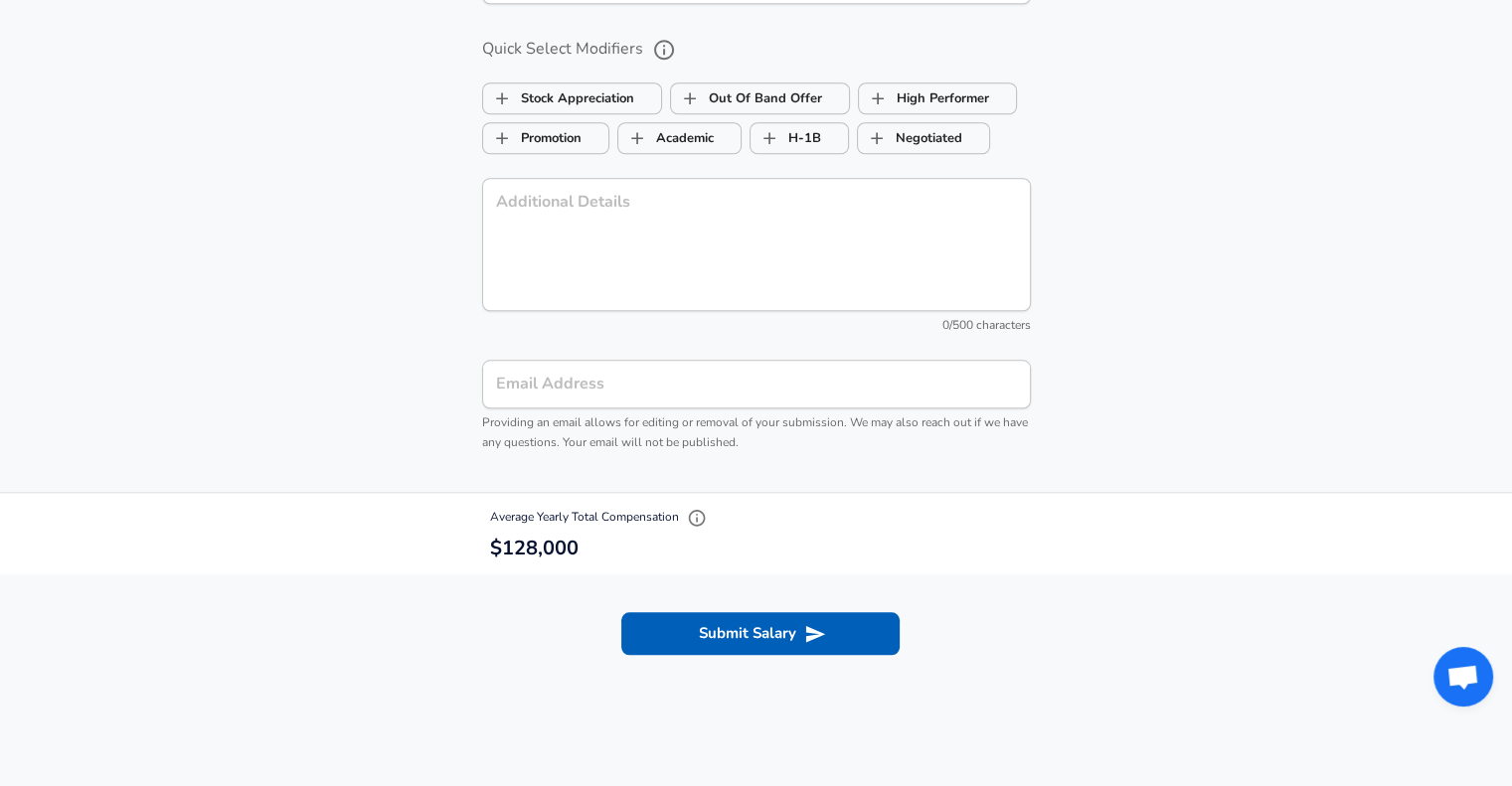 scroll, scrollTop: 1892, scrollLeft: 0, axis: vertical 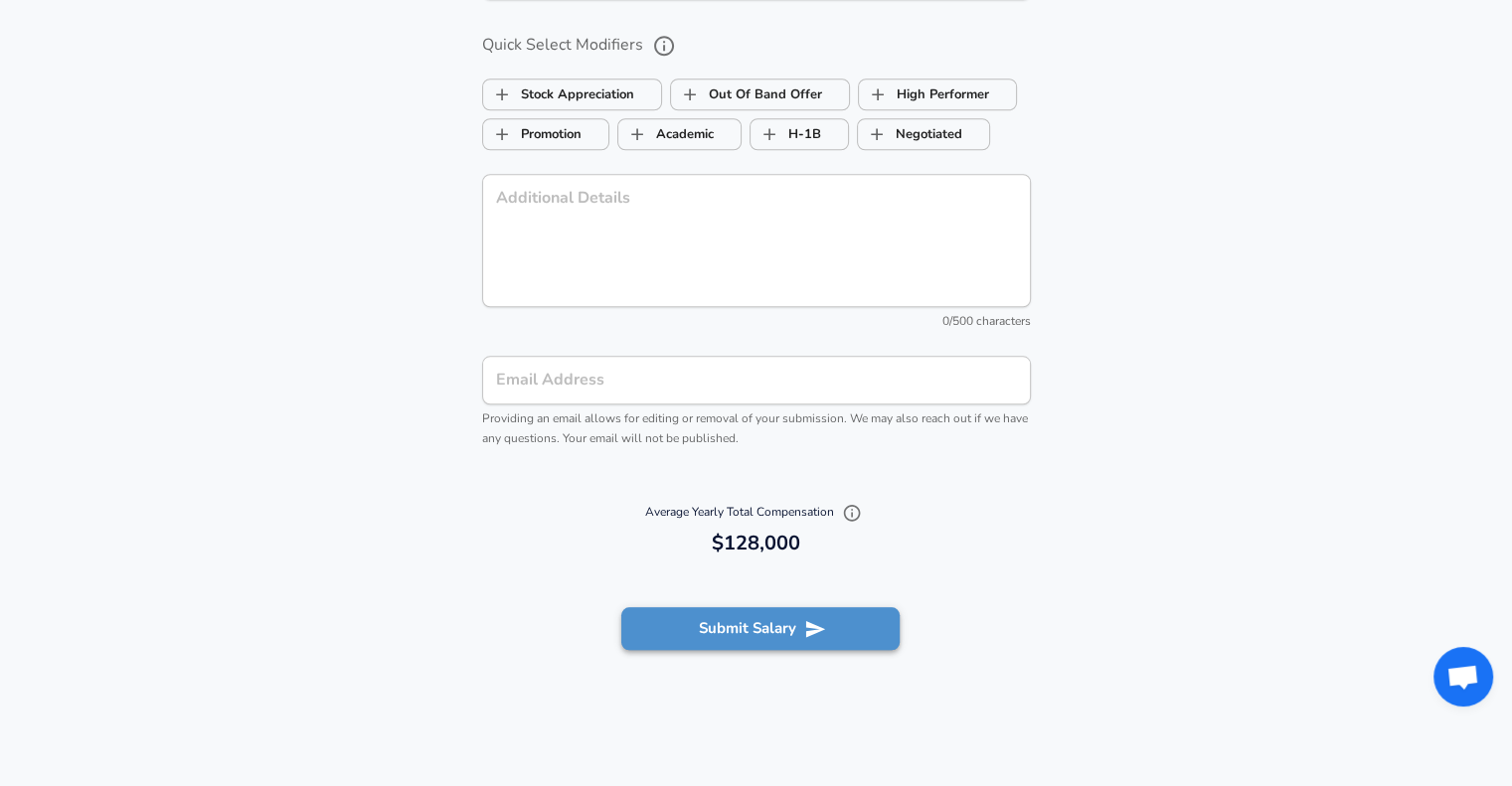 click on "Submit Salary" at bounding box center (760, 628) 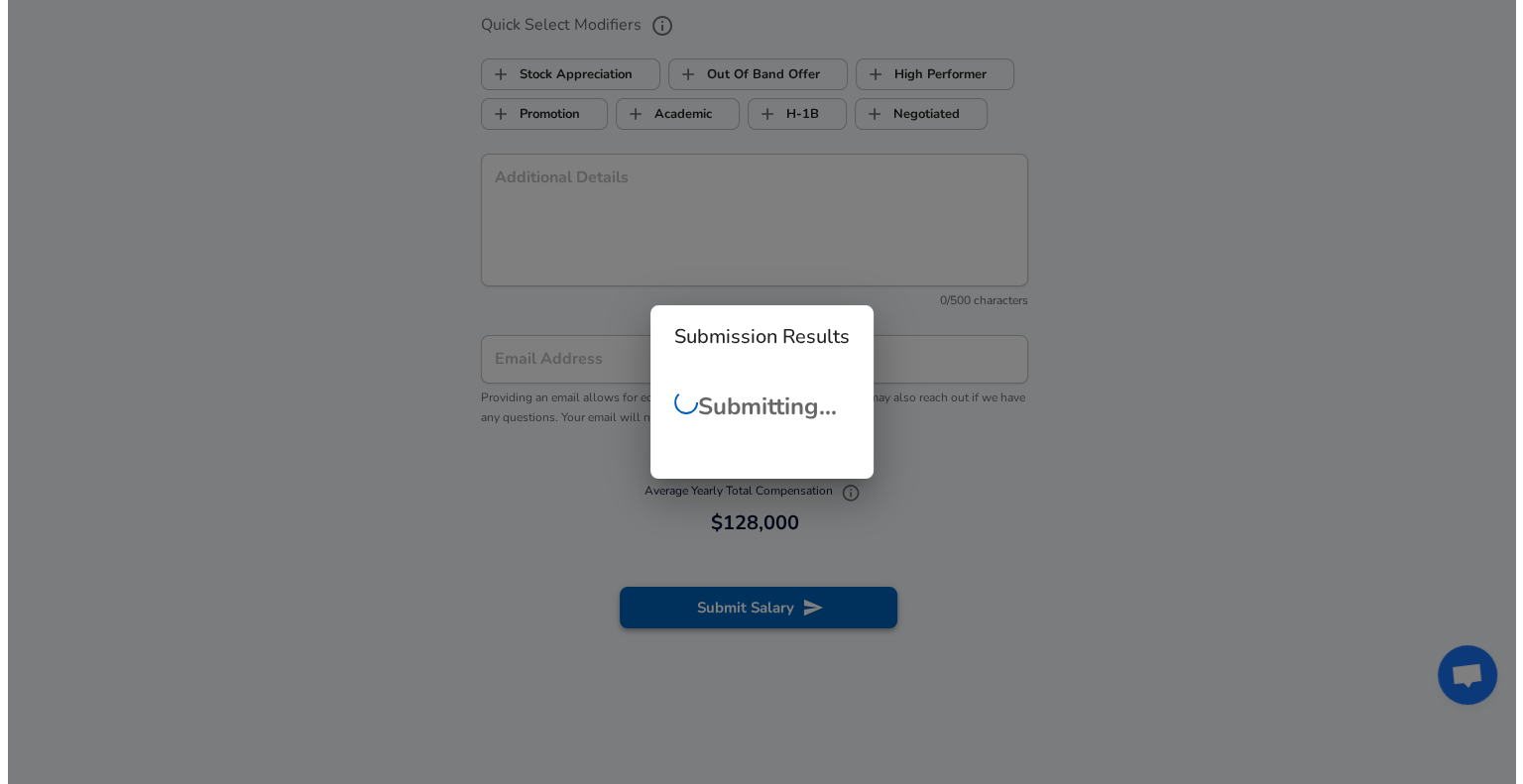 scroll, scrollTop: 1867, scrollLeft: 0, axis: vertical 